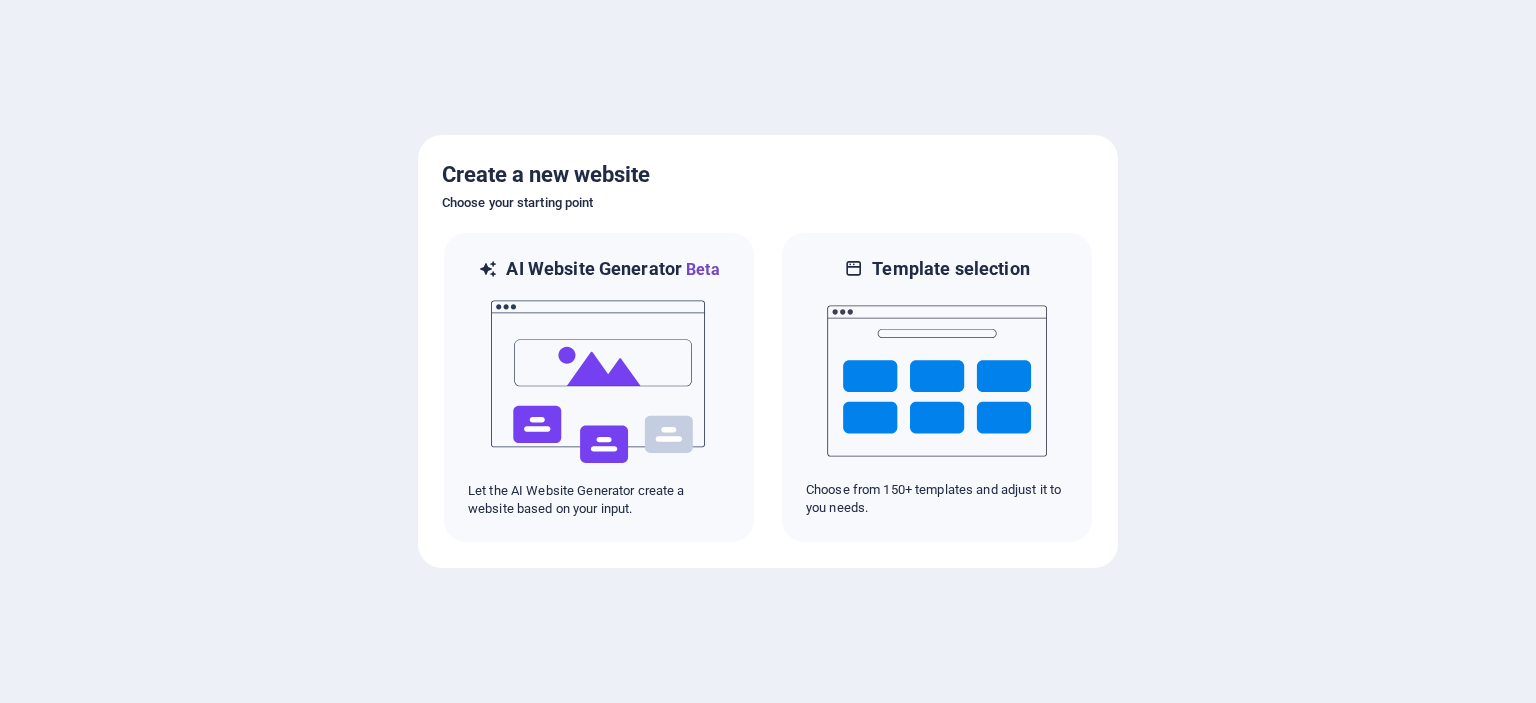 scroll, scrollTop: 0, scrollLeft: 0, axis: both 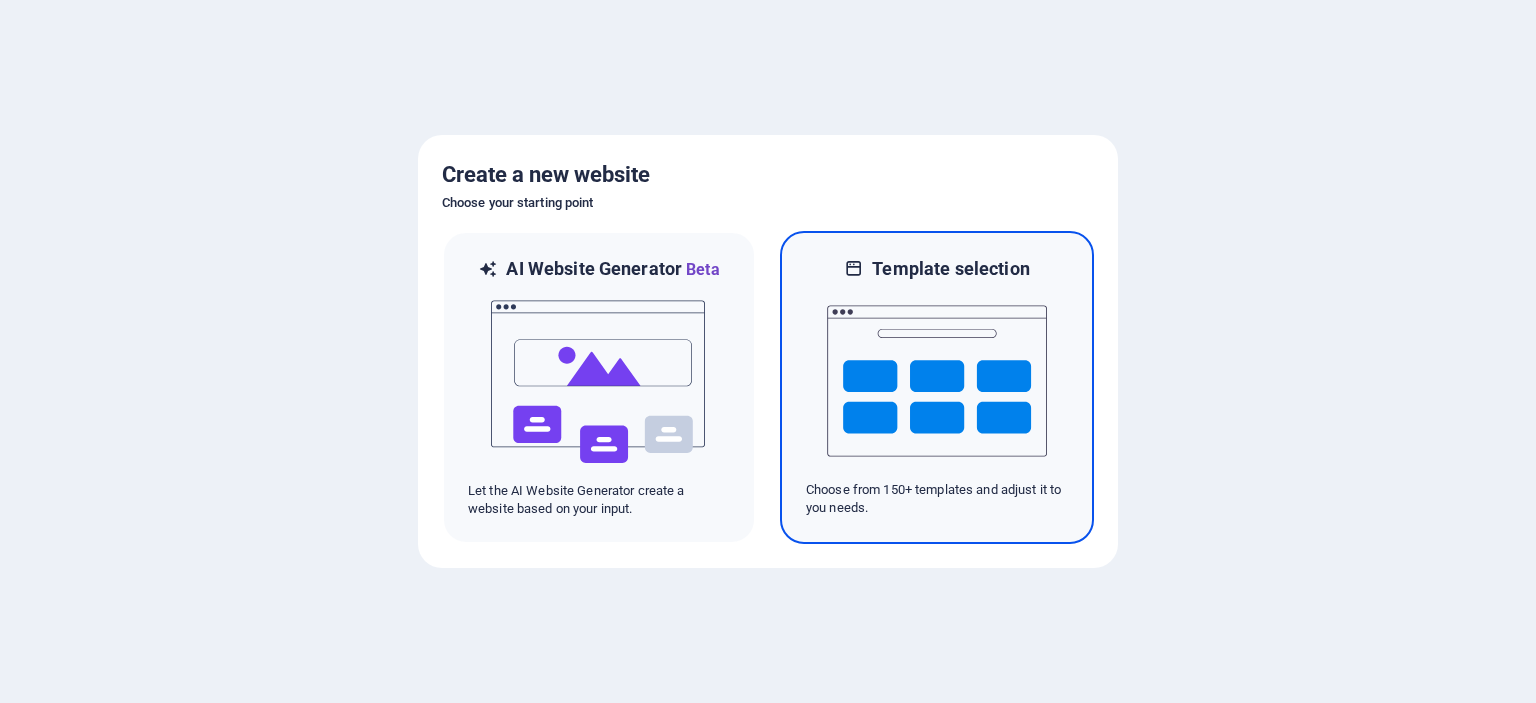 click at bounding box center (937, 381) 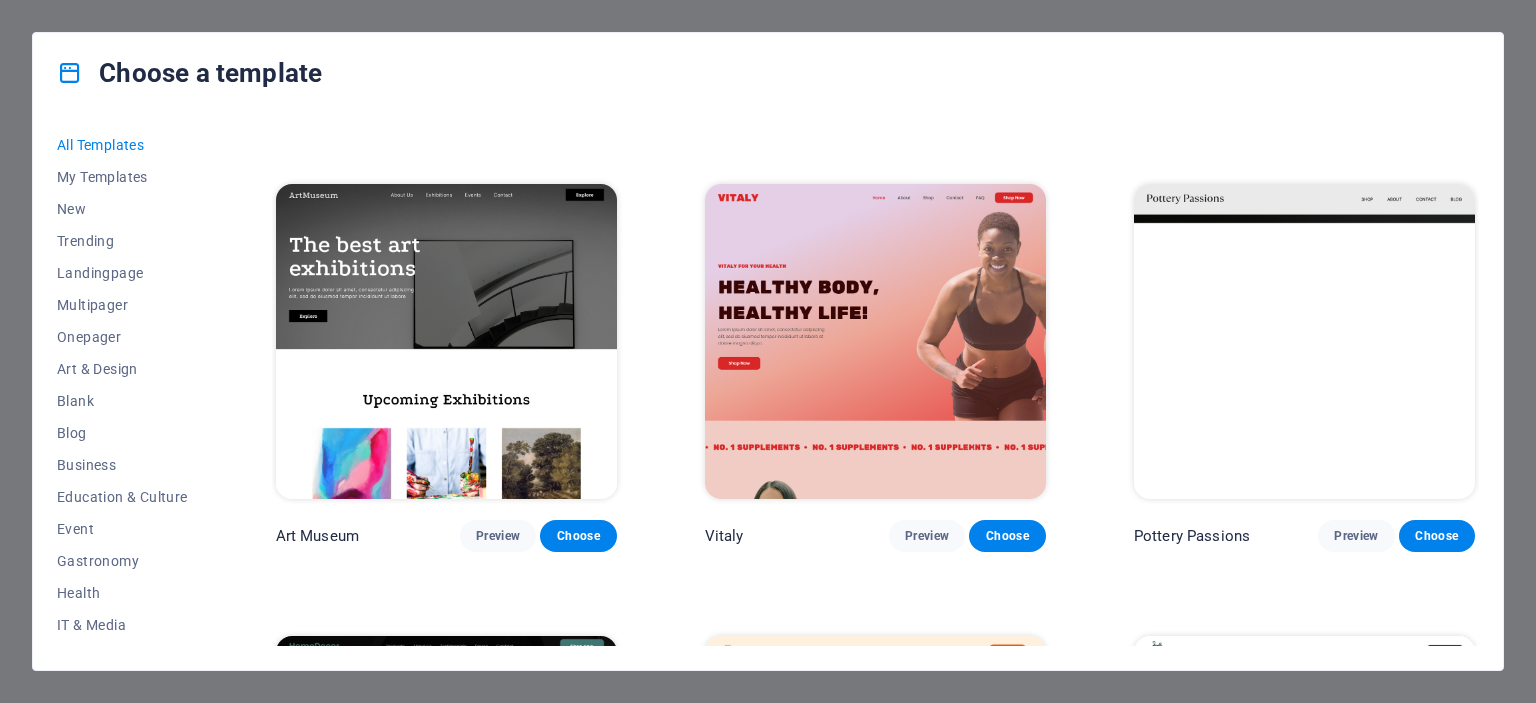 scroll, scrollTop: 0, scrollLeft: 0, axis: both 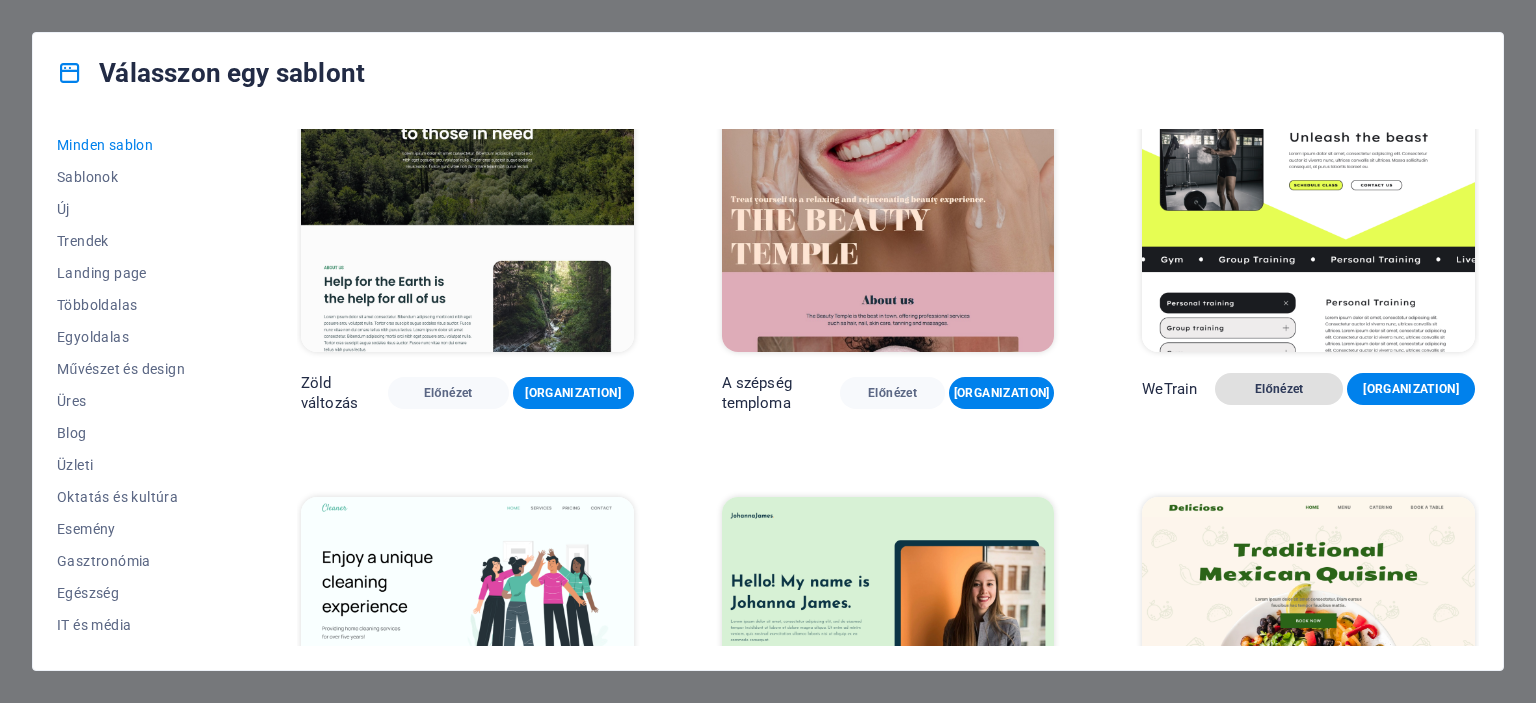 click on "Előnézet" at bounding box center [1279, 389] 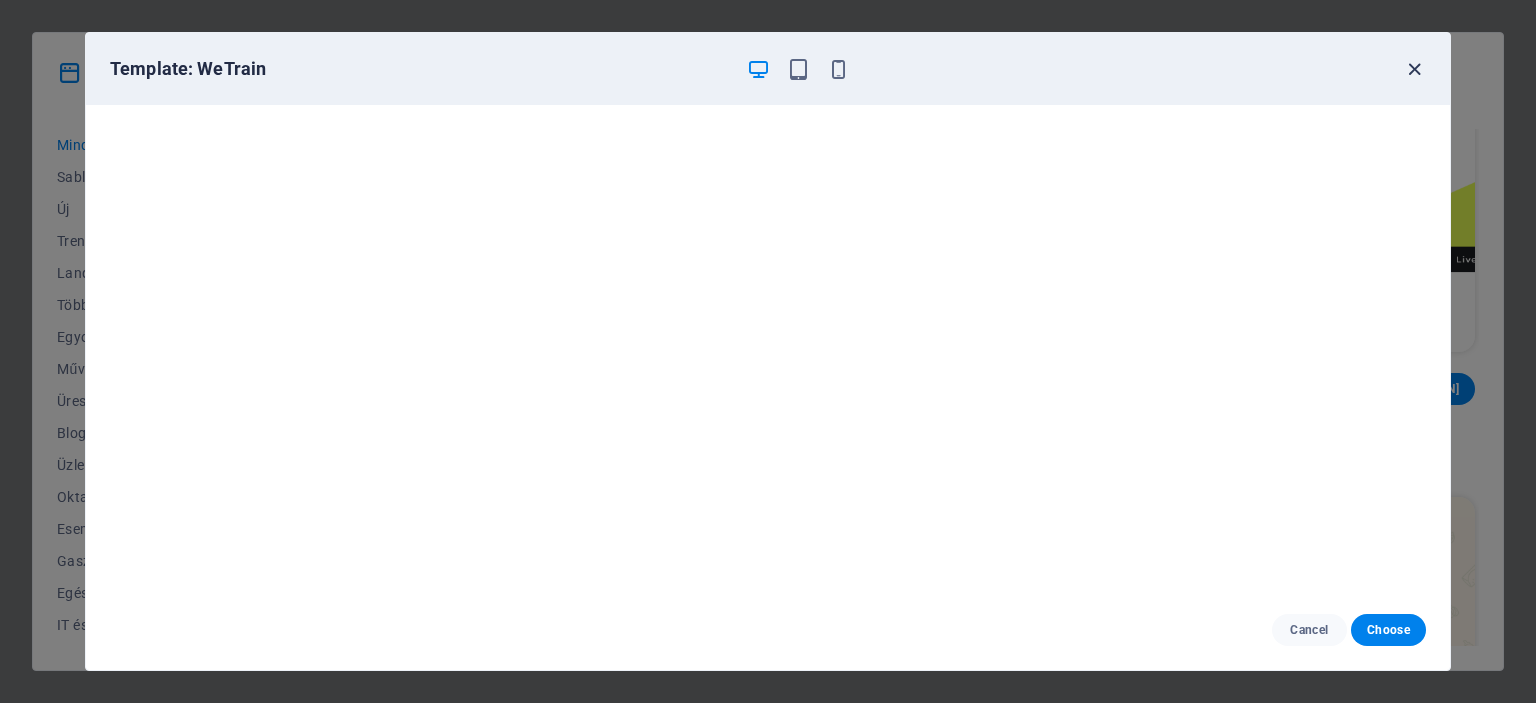 drag, startPoint x: 1424, startPoint y: 61, endPoint x: 1418, endPoint y: 72, distance: 12.529964 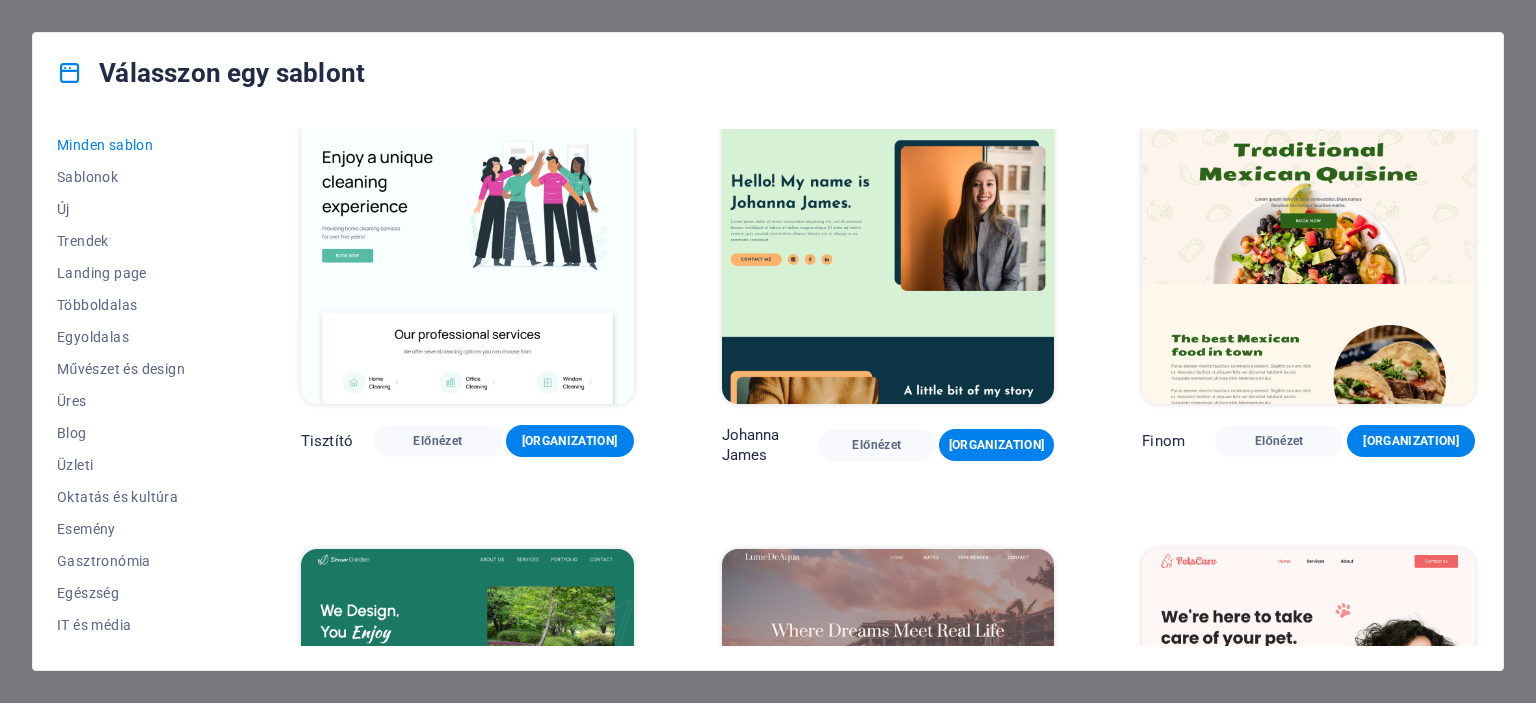 scroll, scrollTop: 4000, scrollLeft: 0, axis: vertical 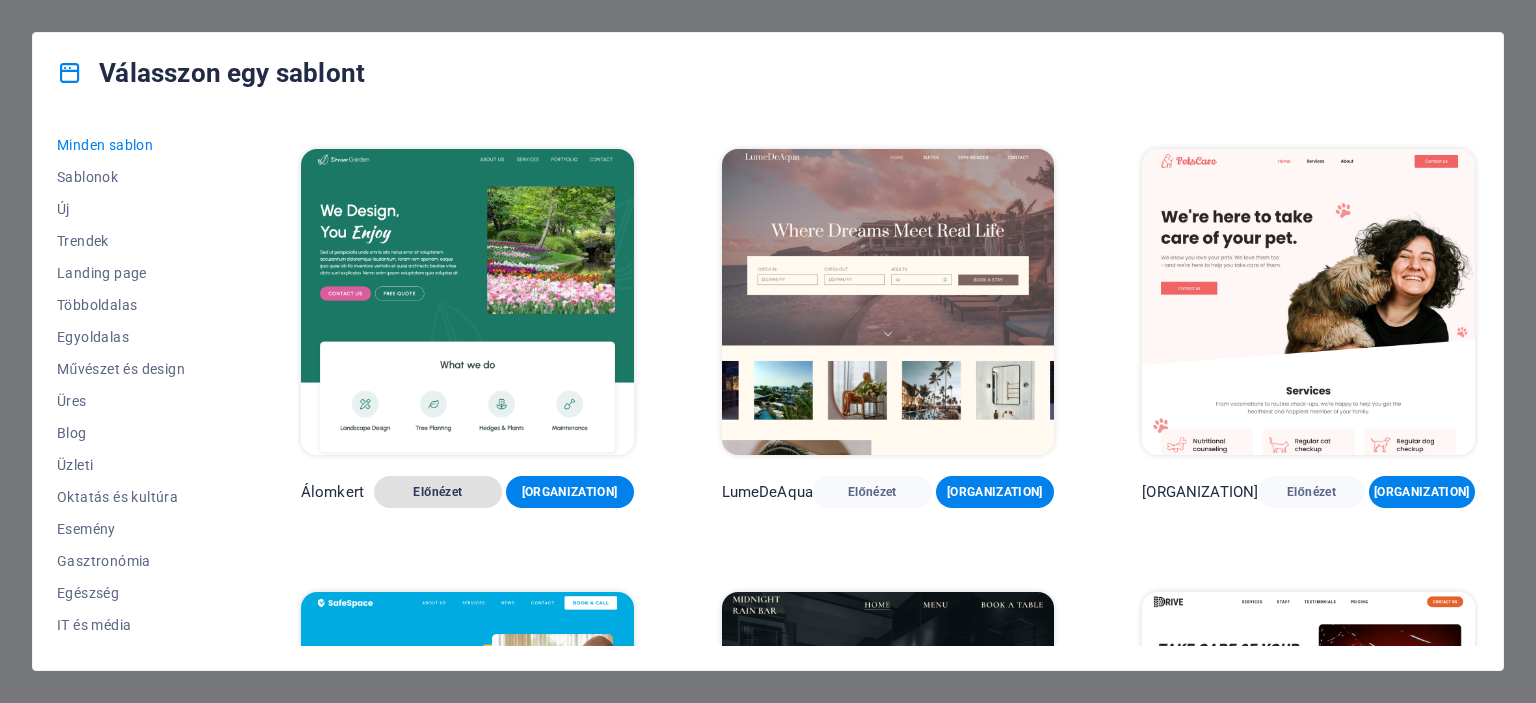 click on "Előnézet" at bounding box center (437, 492) 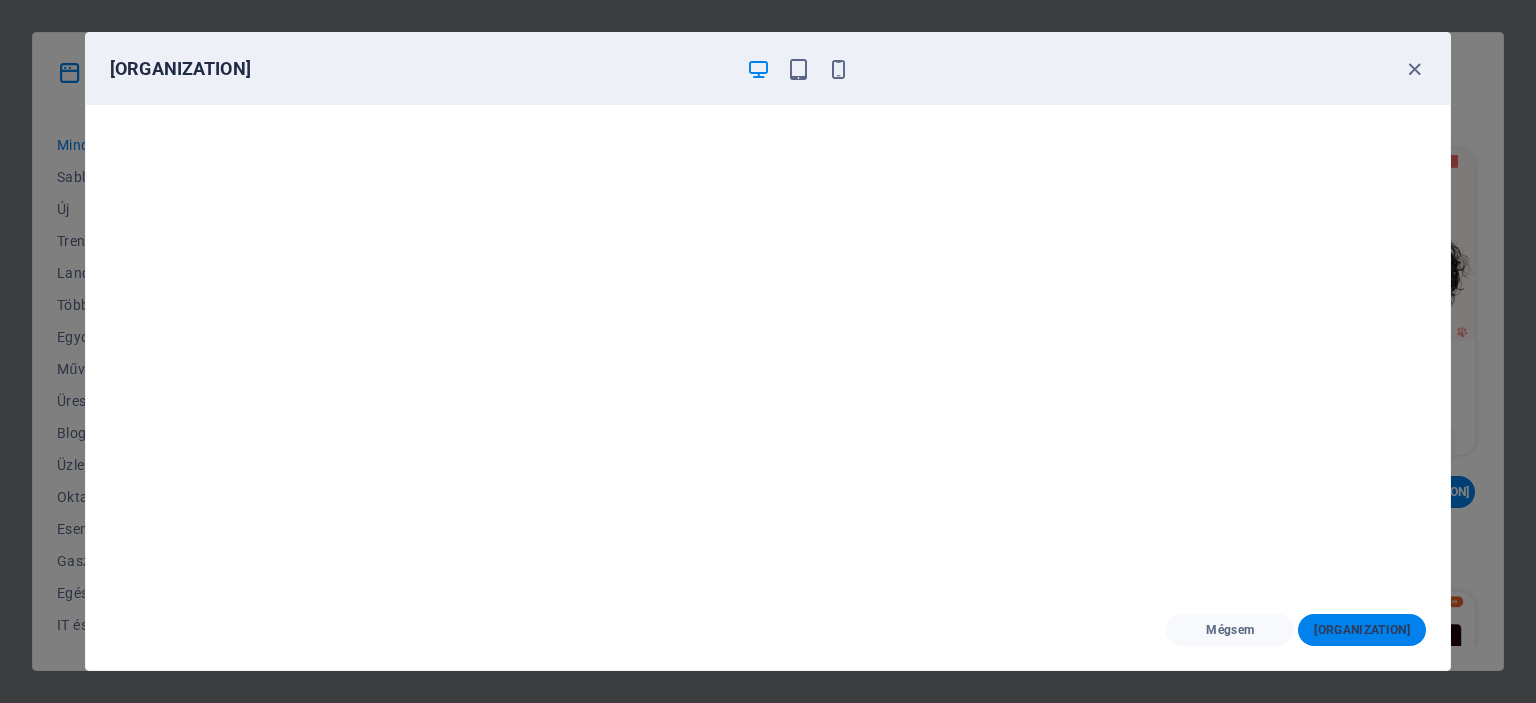 click on "[ORGANIZATION]" at bounding box center [1362, 630] 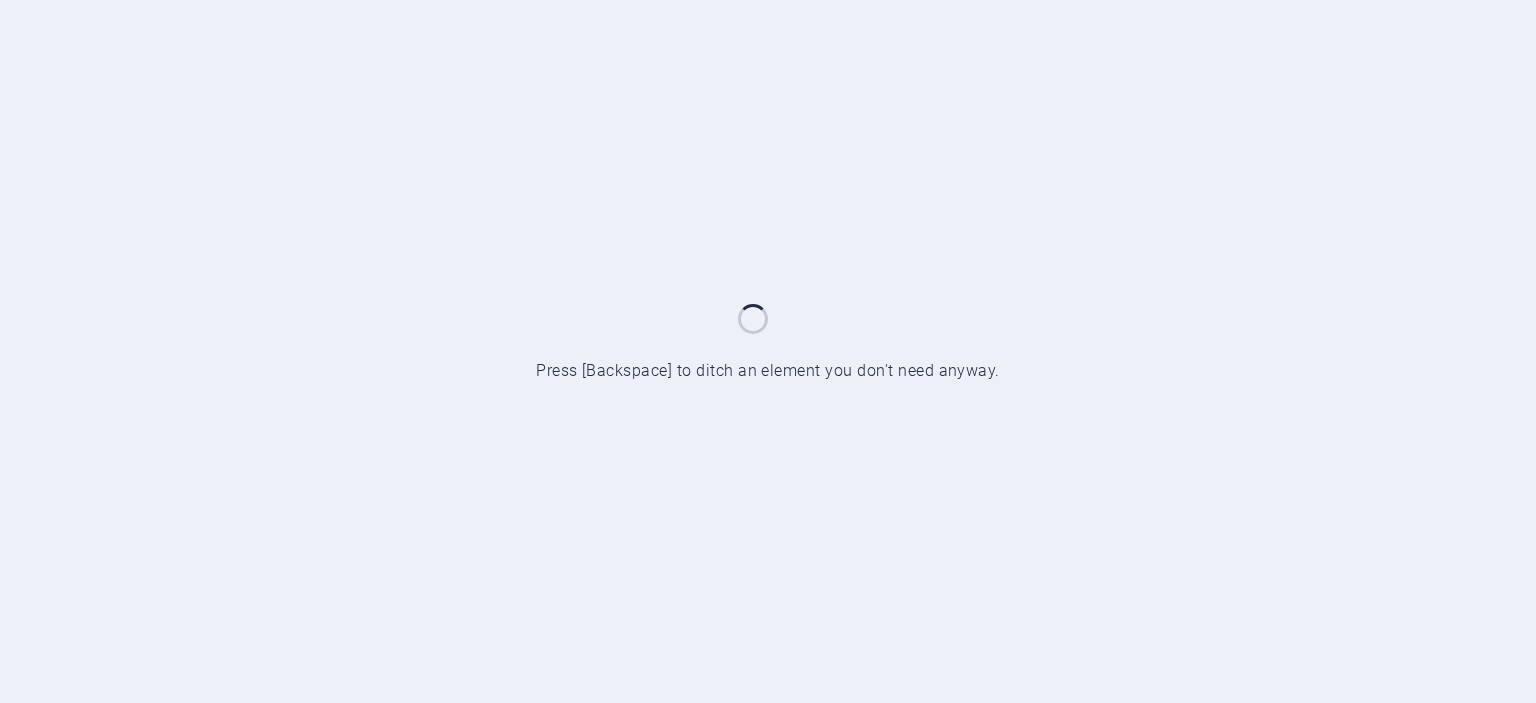 scroll, scrollTop: 0, scrollLeft: 0, axis: both 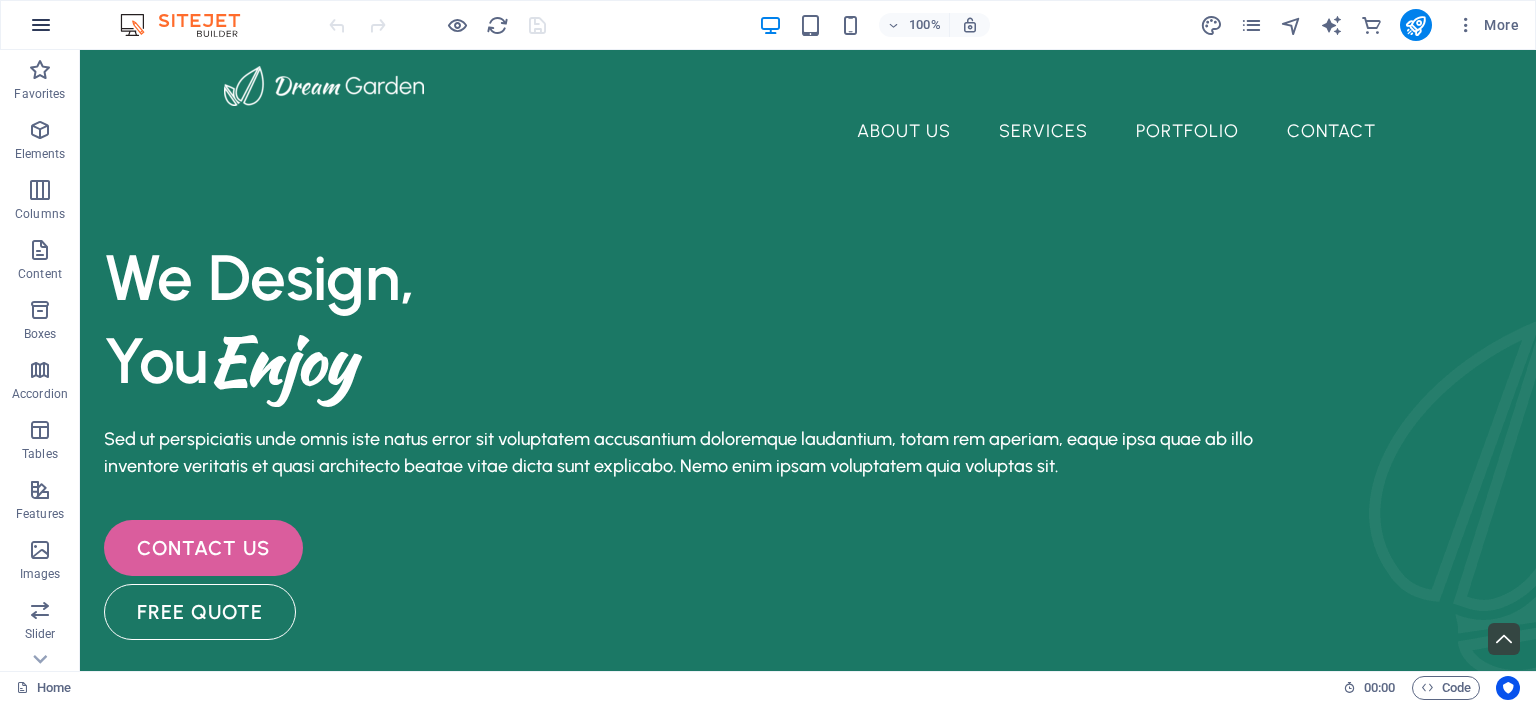 click at bounding box center [41, 25] 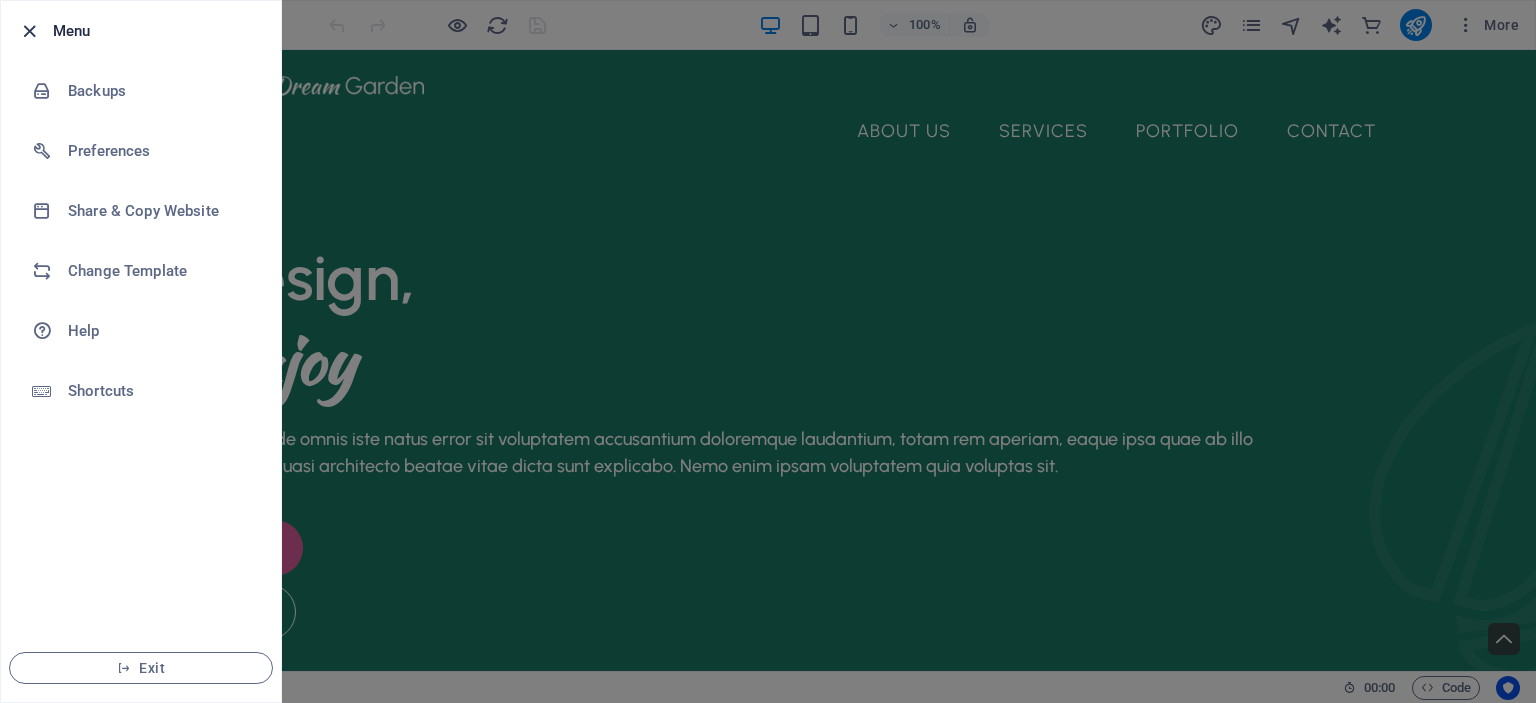 click at bounding box center [29, 31] 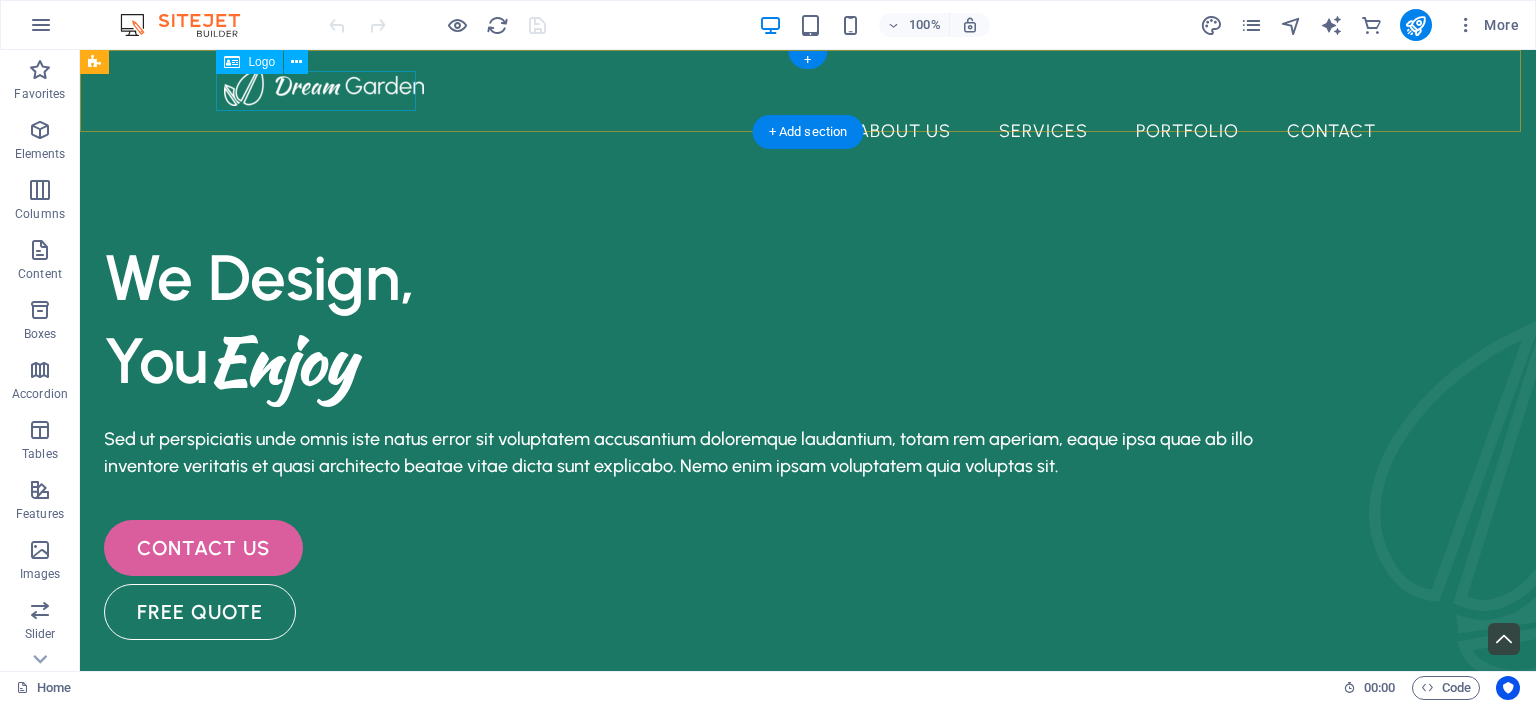 click at bounding box center (808, 86) 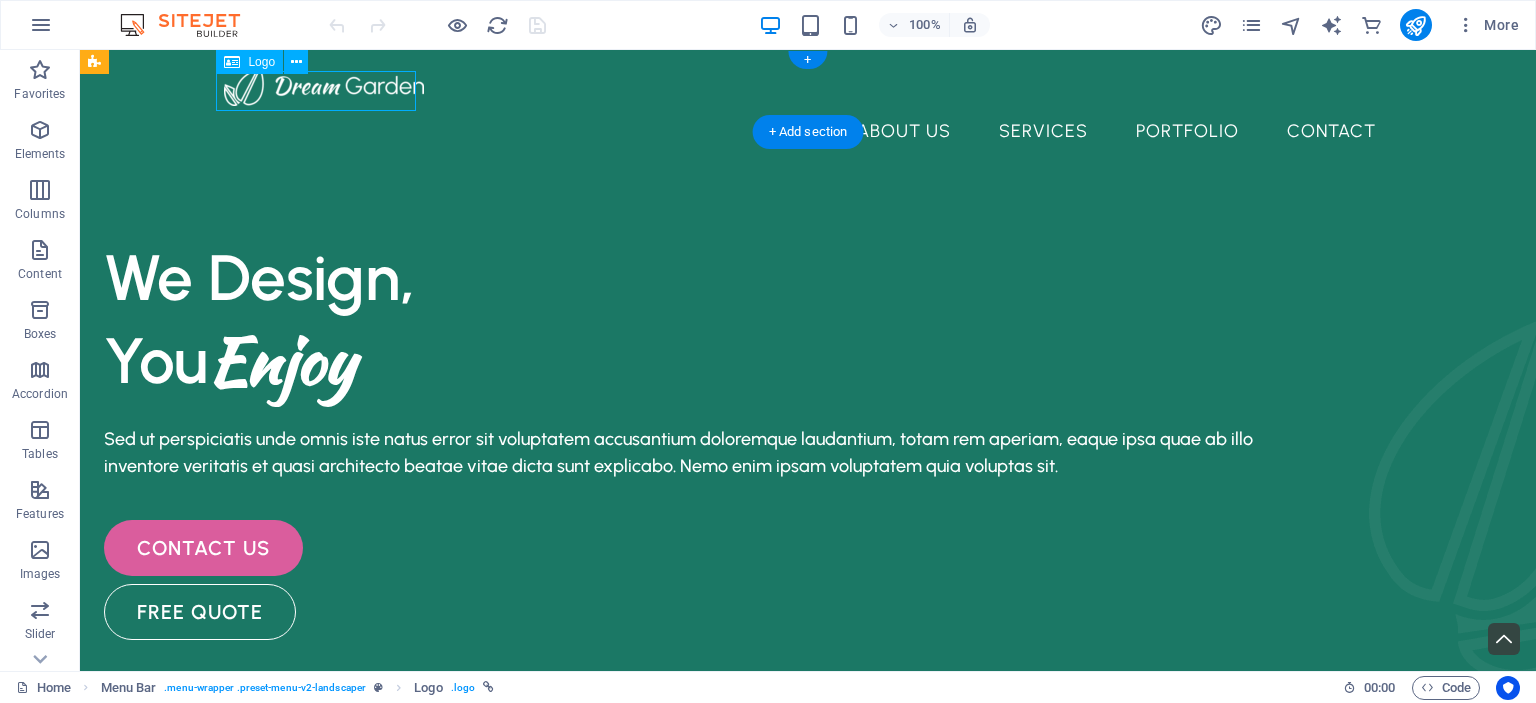 click at bounding box center (808, 86) 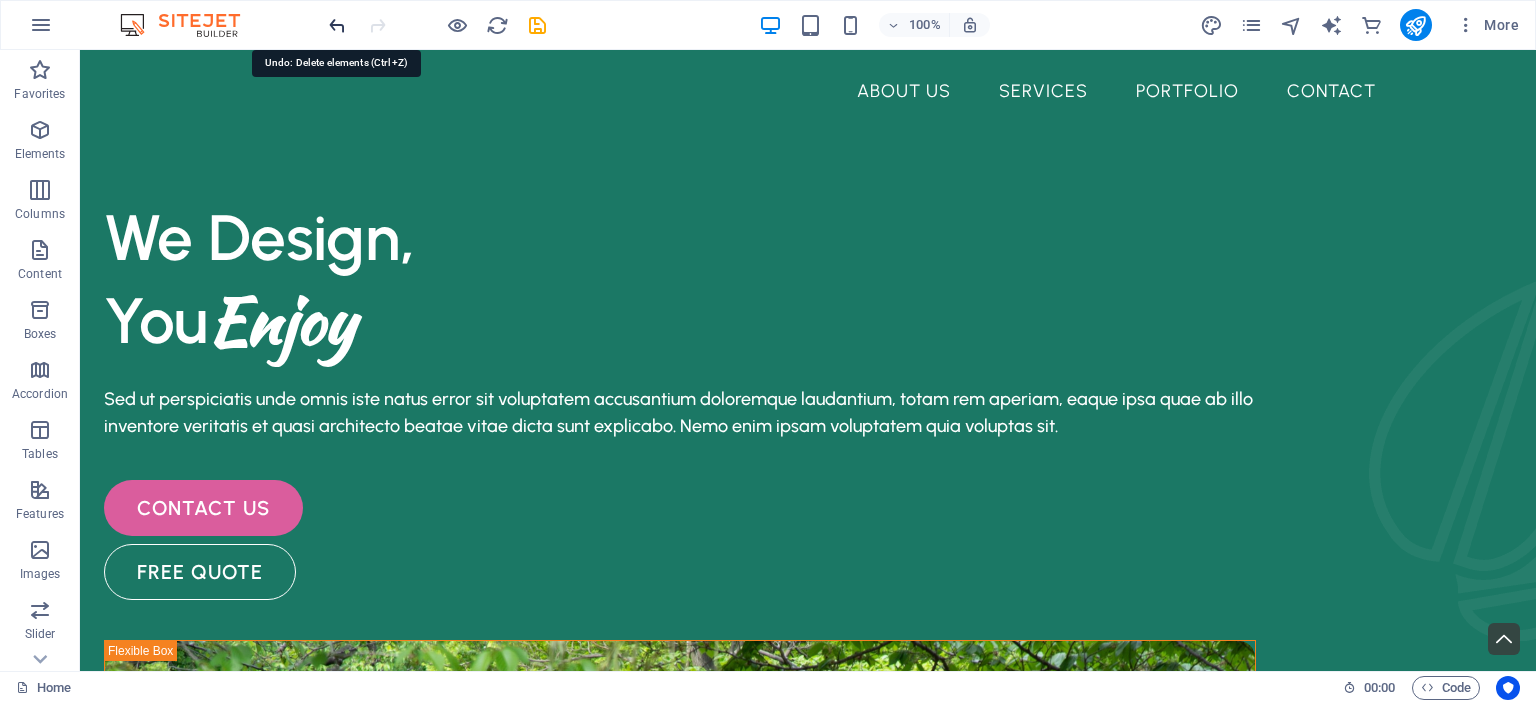 click at bounding box center [337, 25] 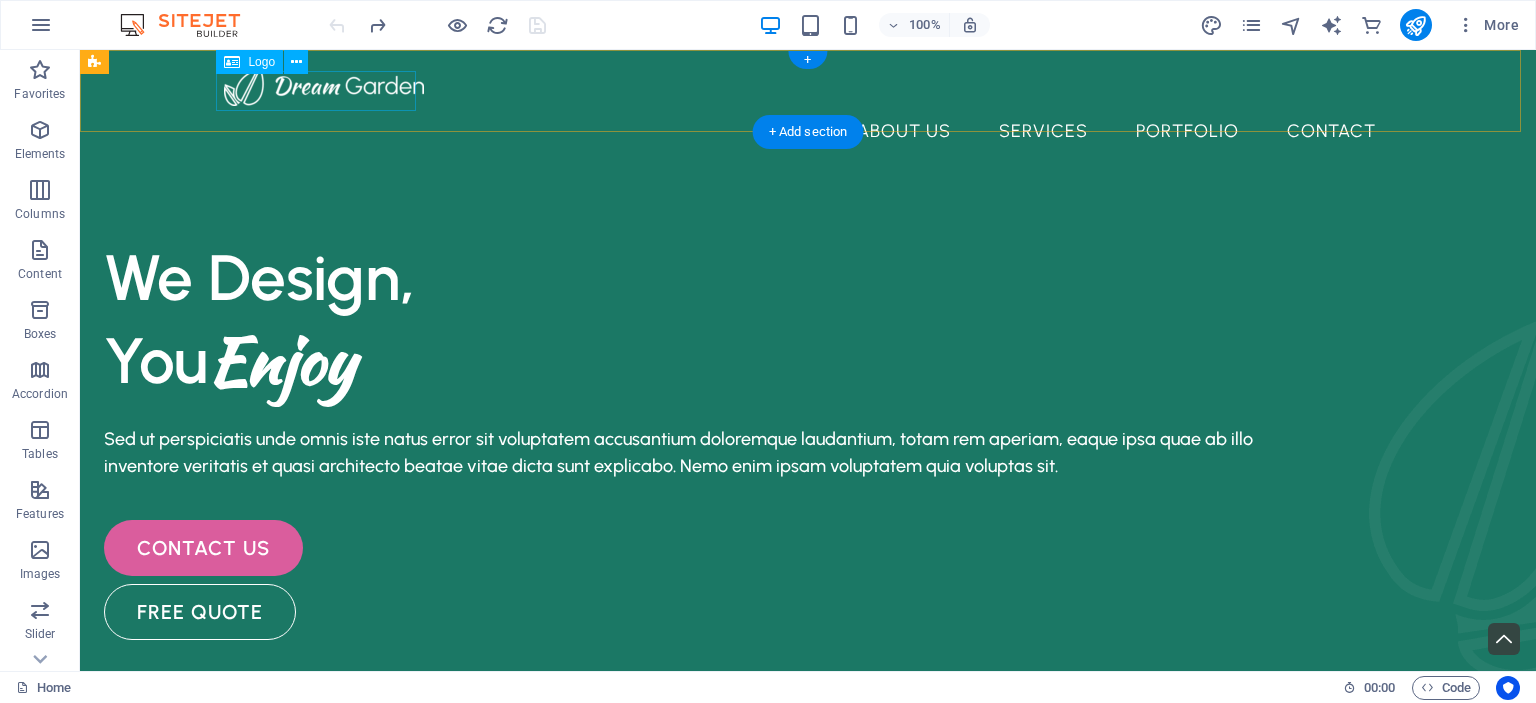 click at bounding box center (808, 86) 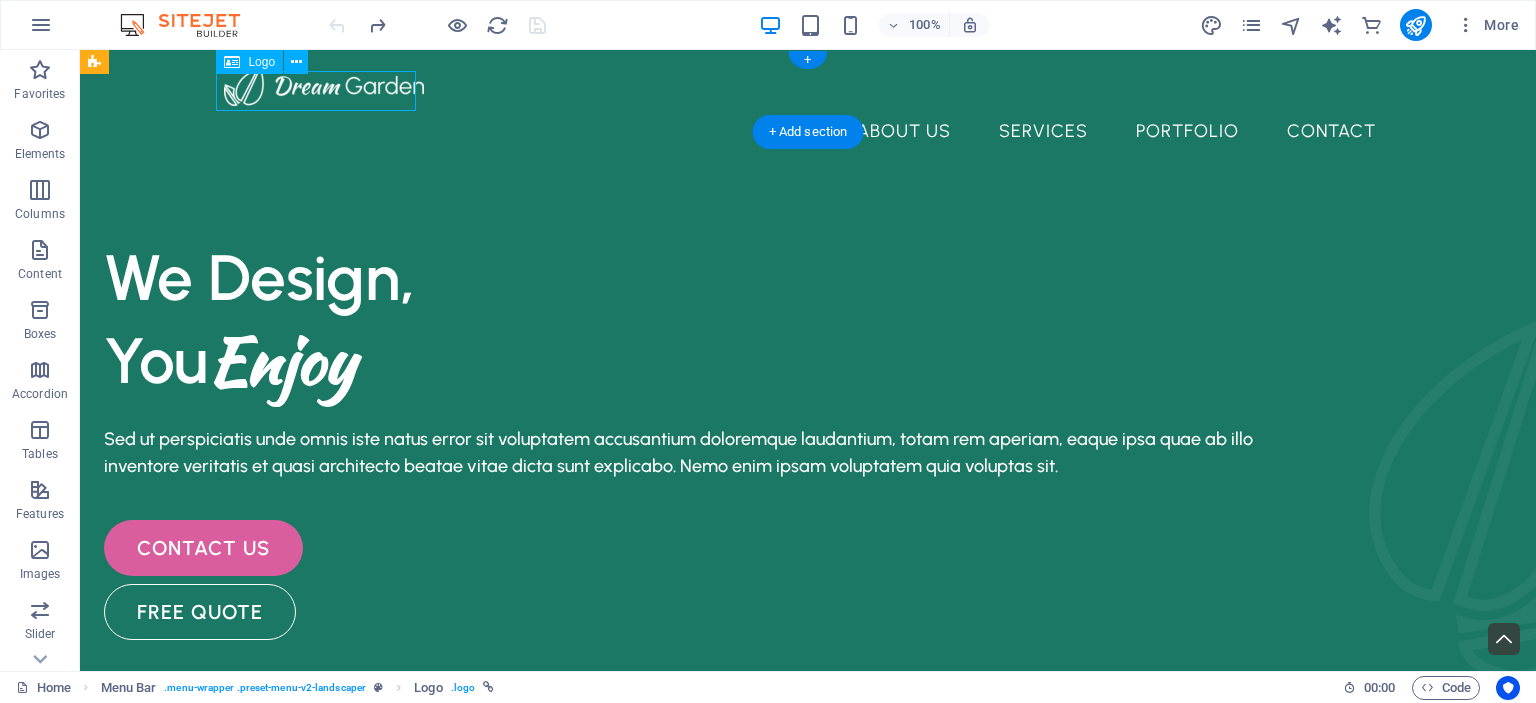 click at bounding box center (808, 86) 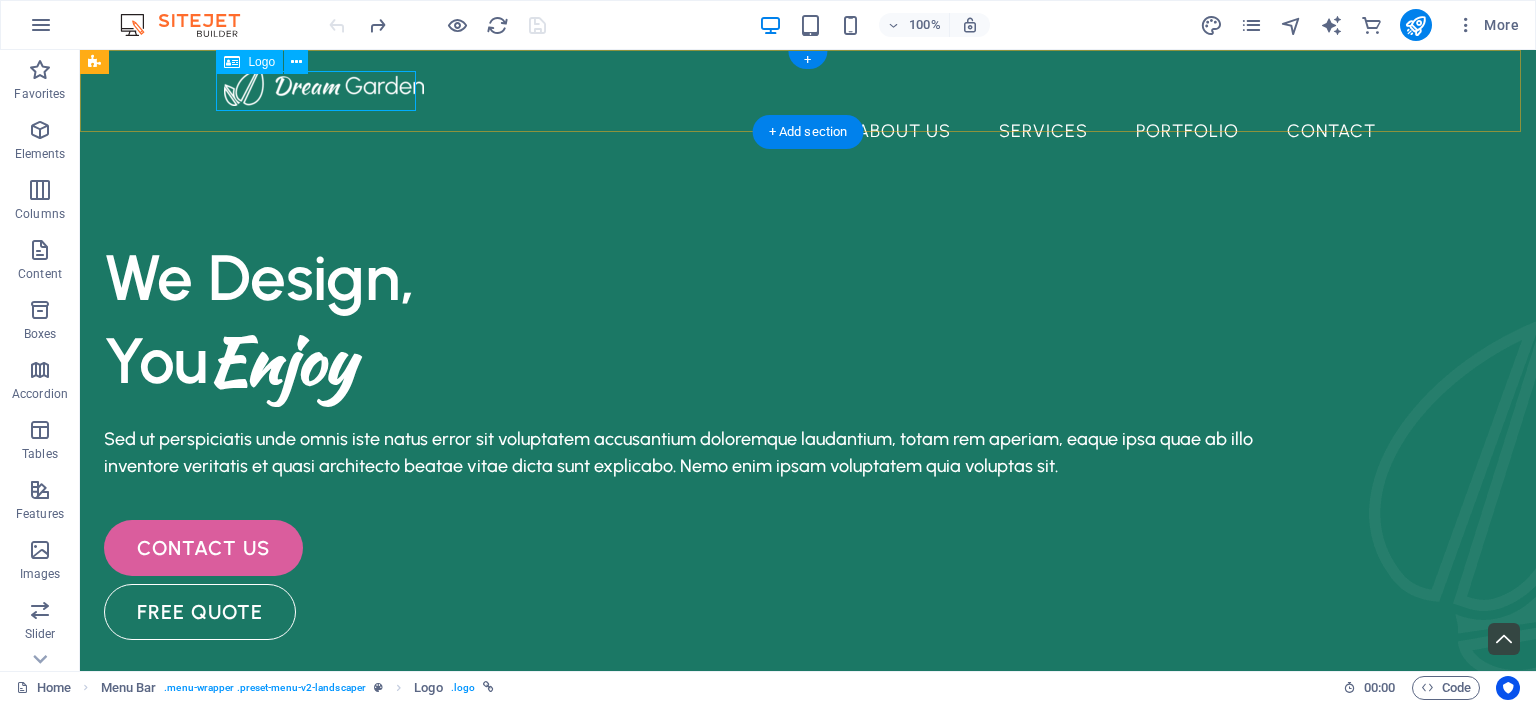 click at bounding box center (808, 86) 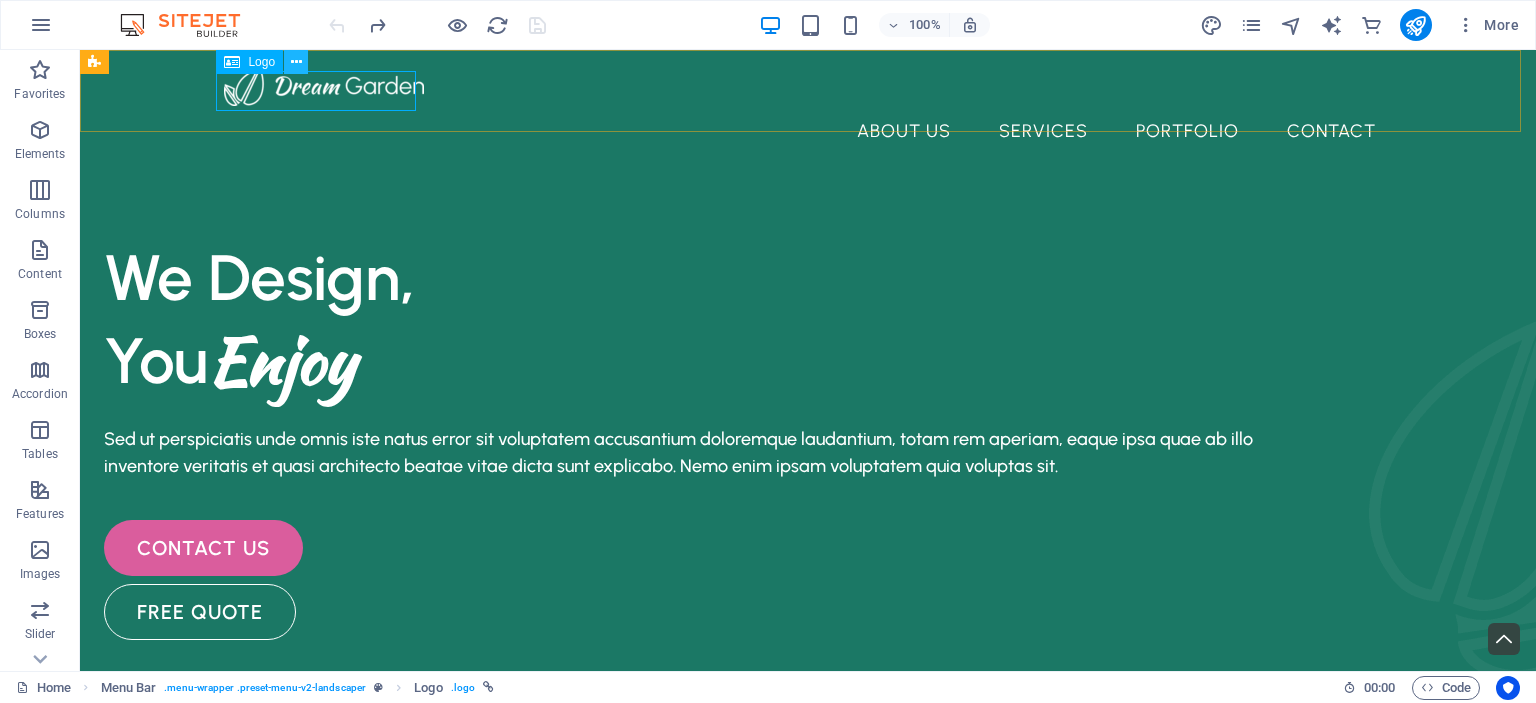 click at bounding box center [296, 62] 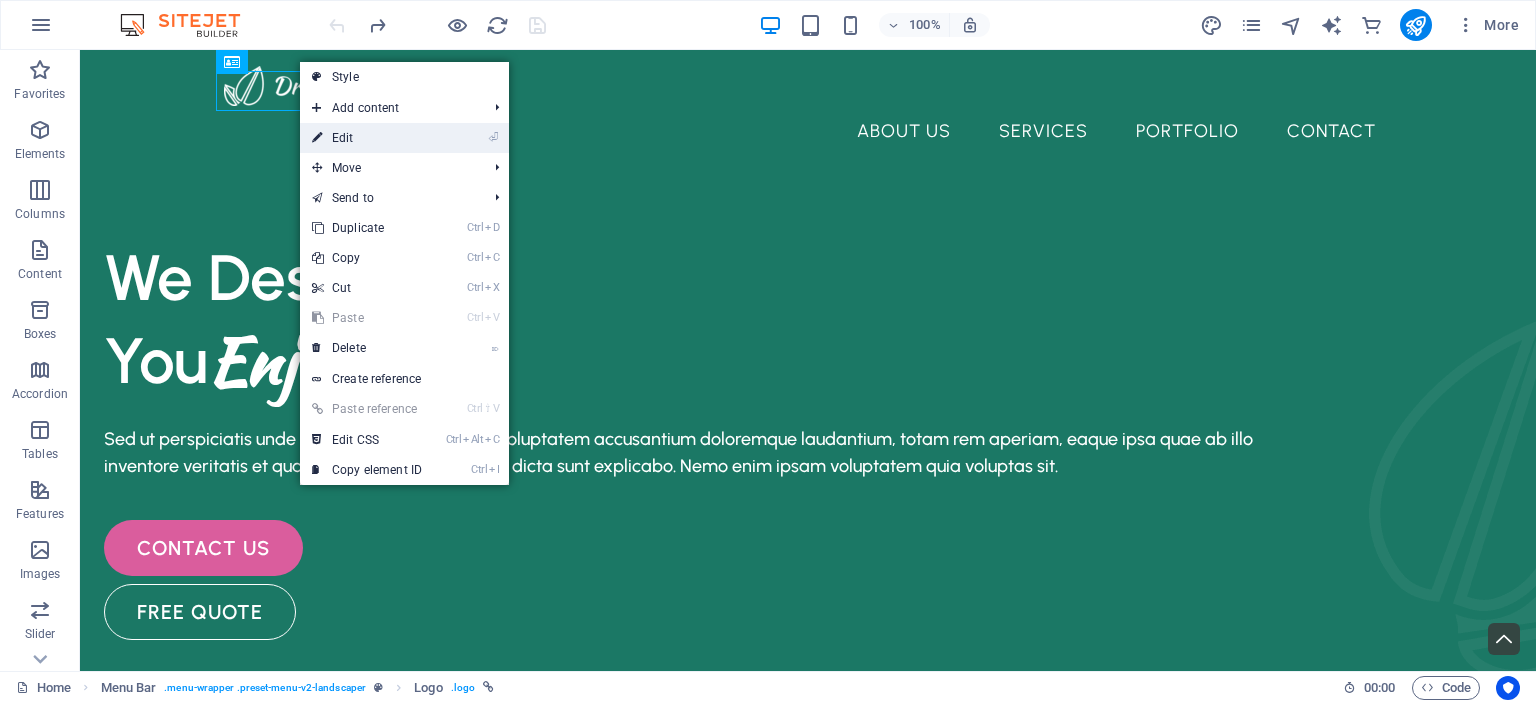 click on "⏎  Edit" at bounding box center (367, 138) 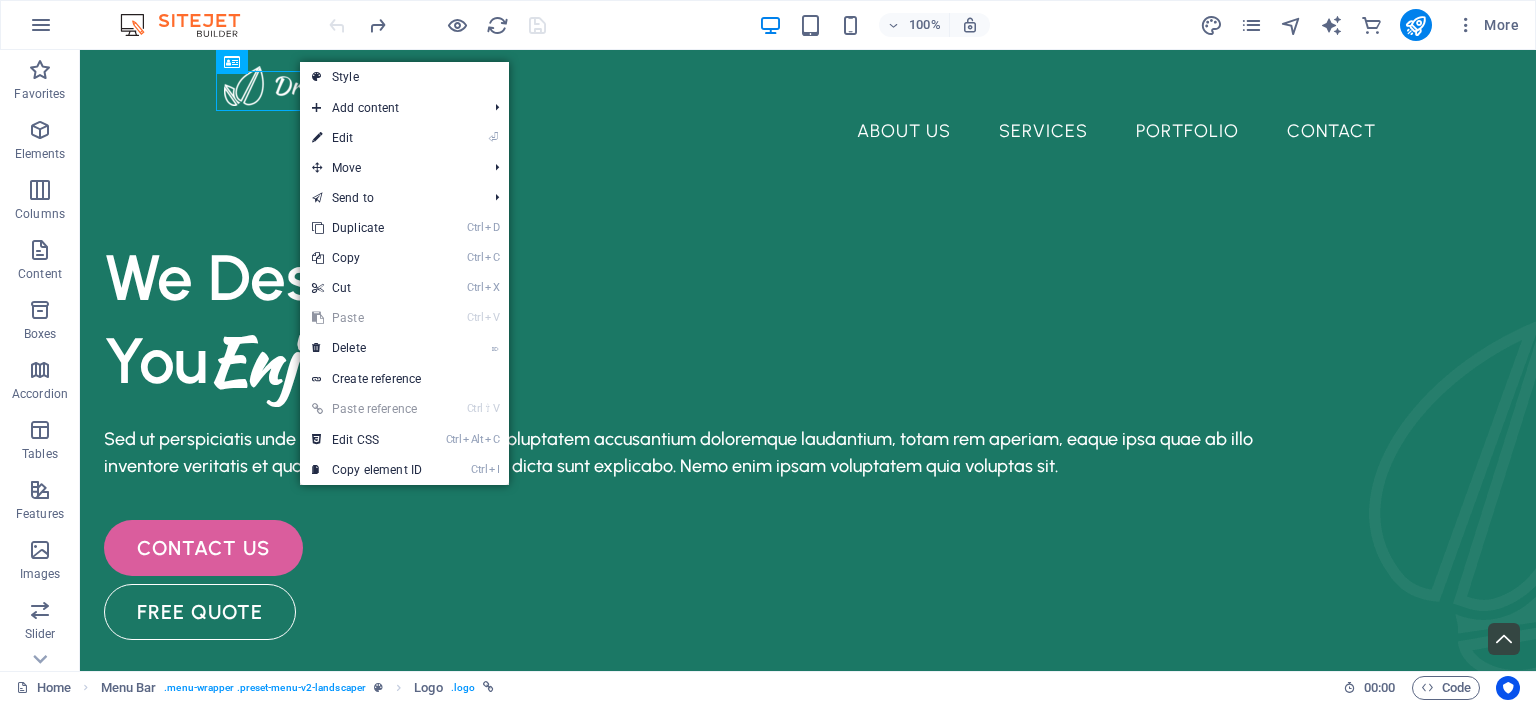 select on "px" 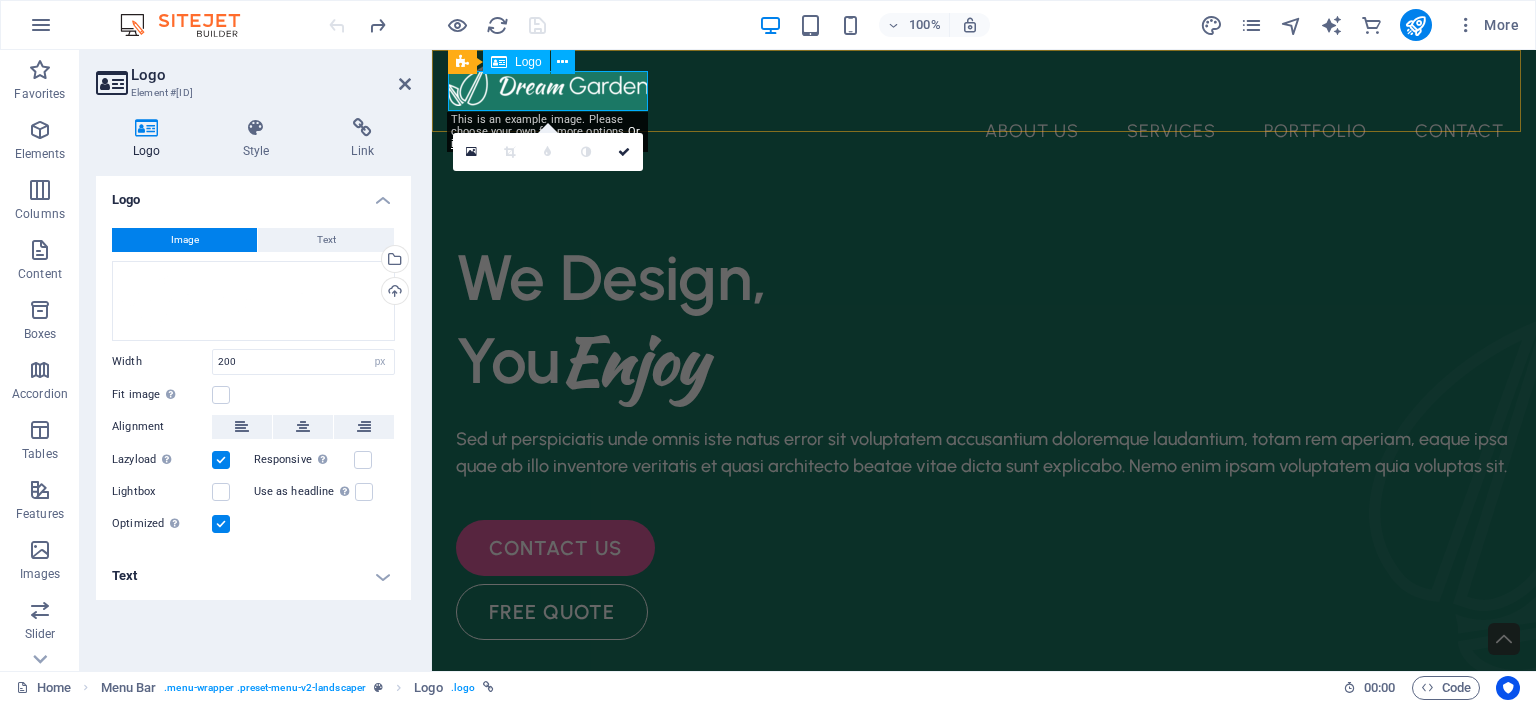click at bounding box center [984, 86] 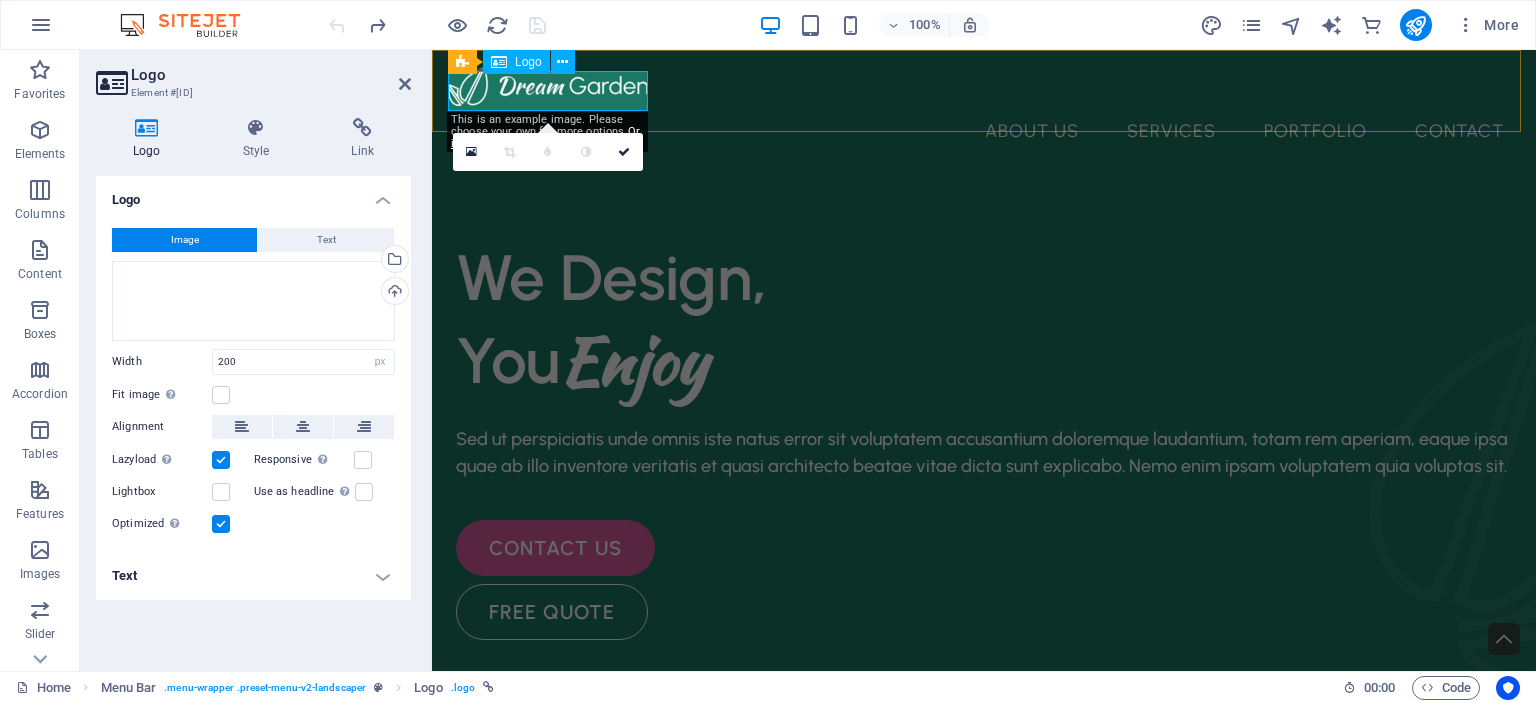 click at bounding box center [984, 86] 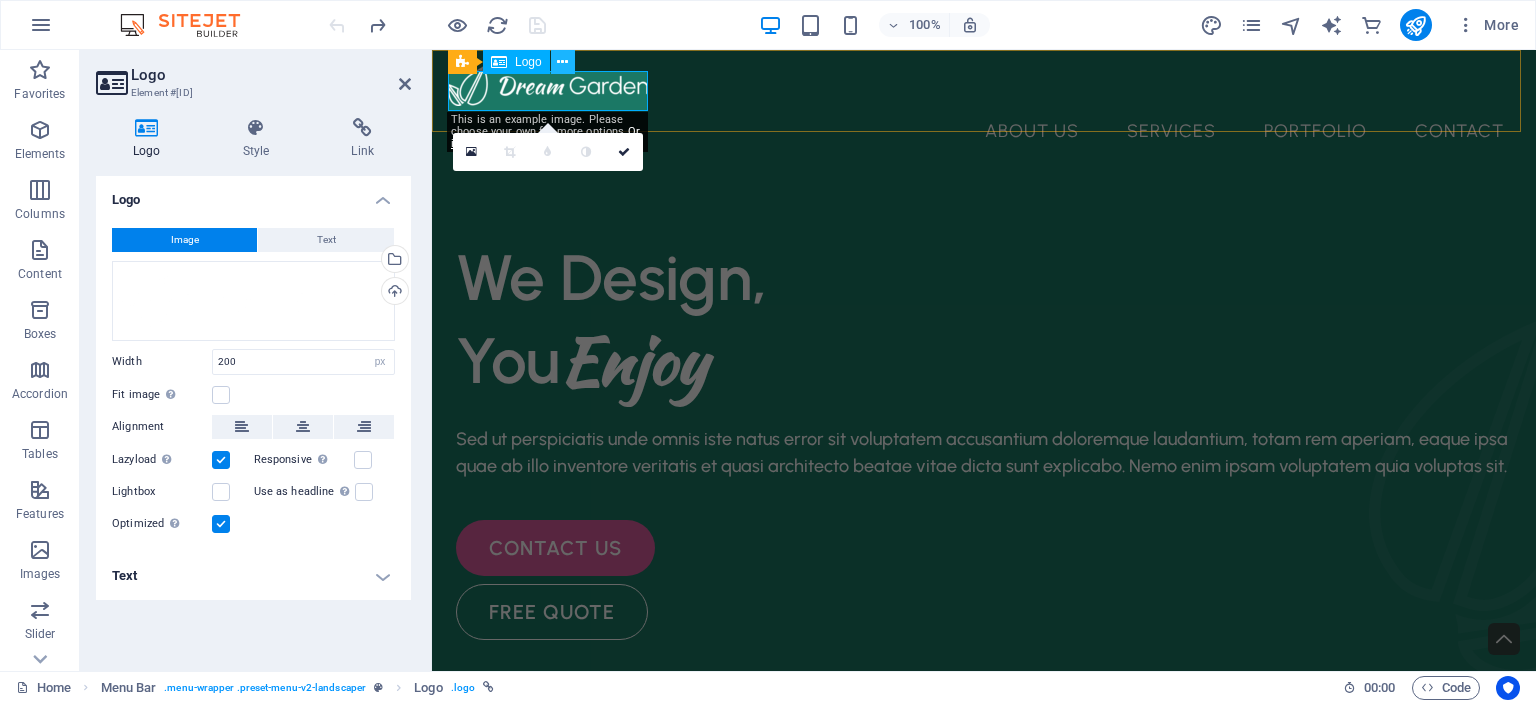 click at bounding box center (562, 62) 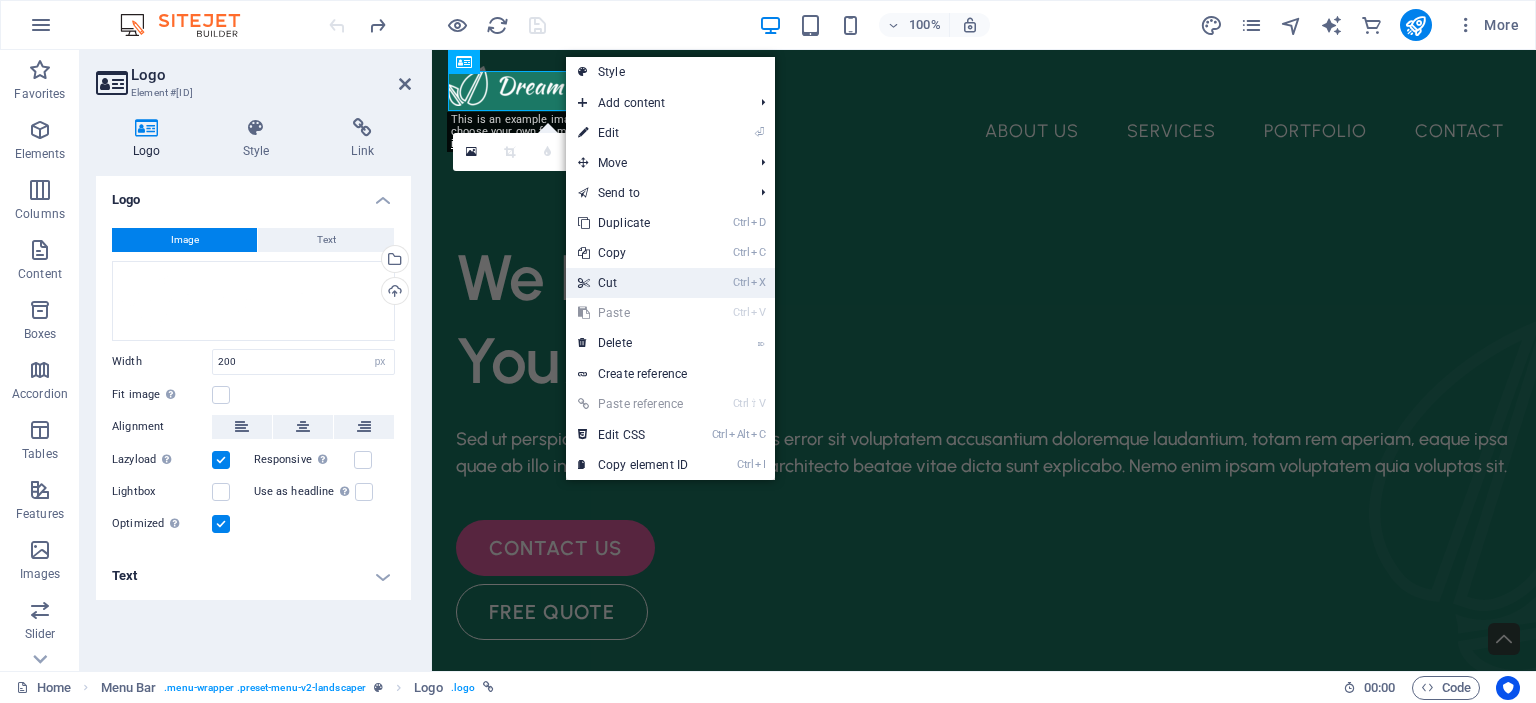 click at bounding box center (583, 283) 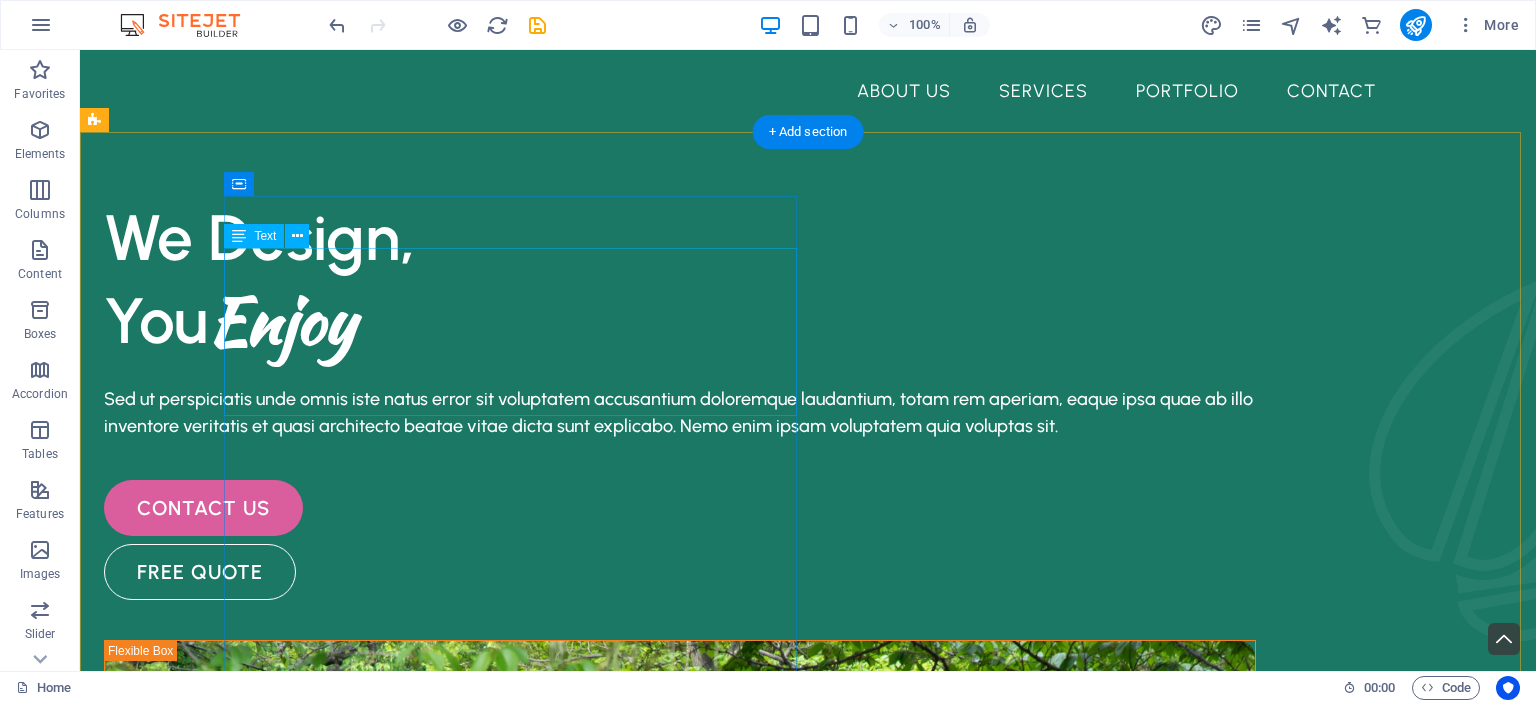 click on "We Design,  You  Enjoy" at bounding box center [680, 279] 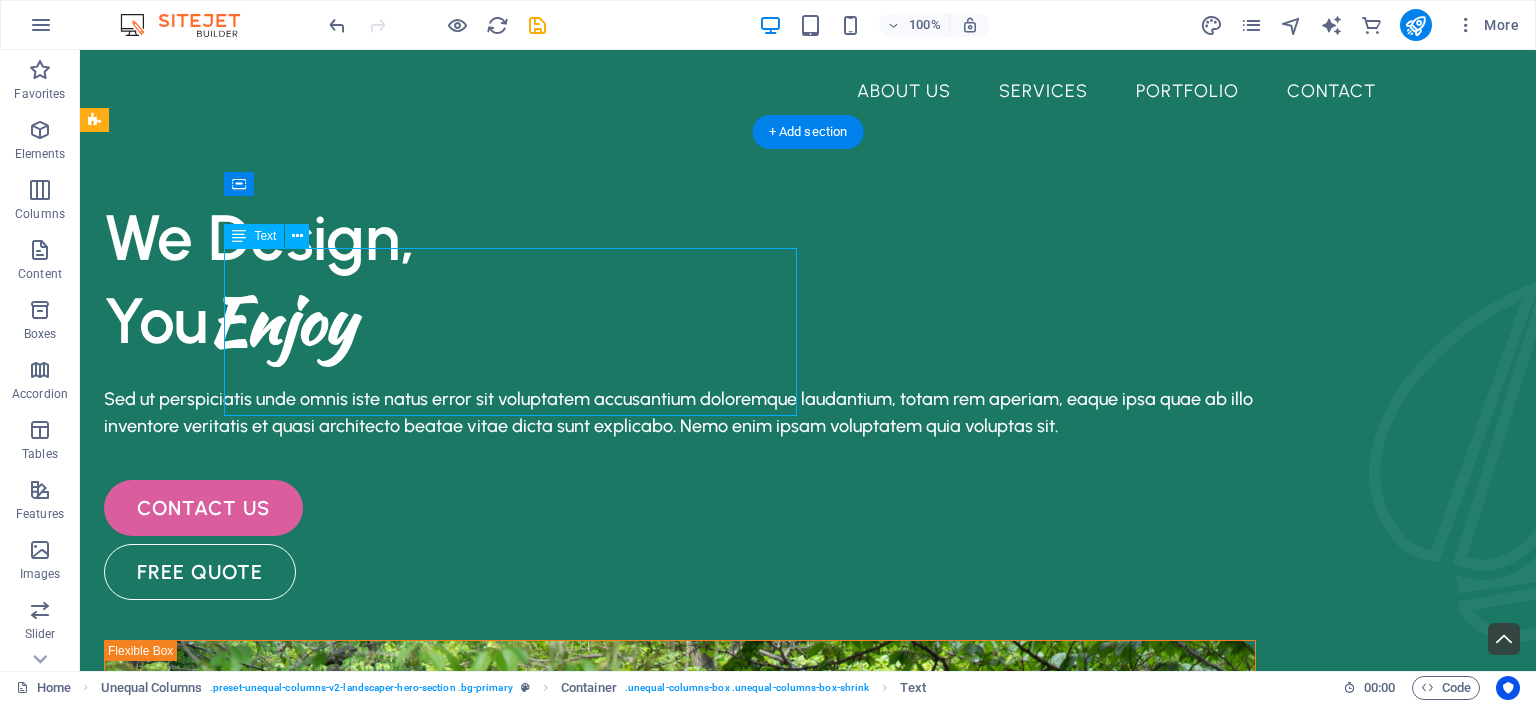 click on "We Design,  You  Enjoy" at bounding box center (680, 279) 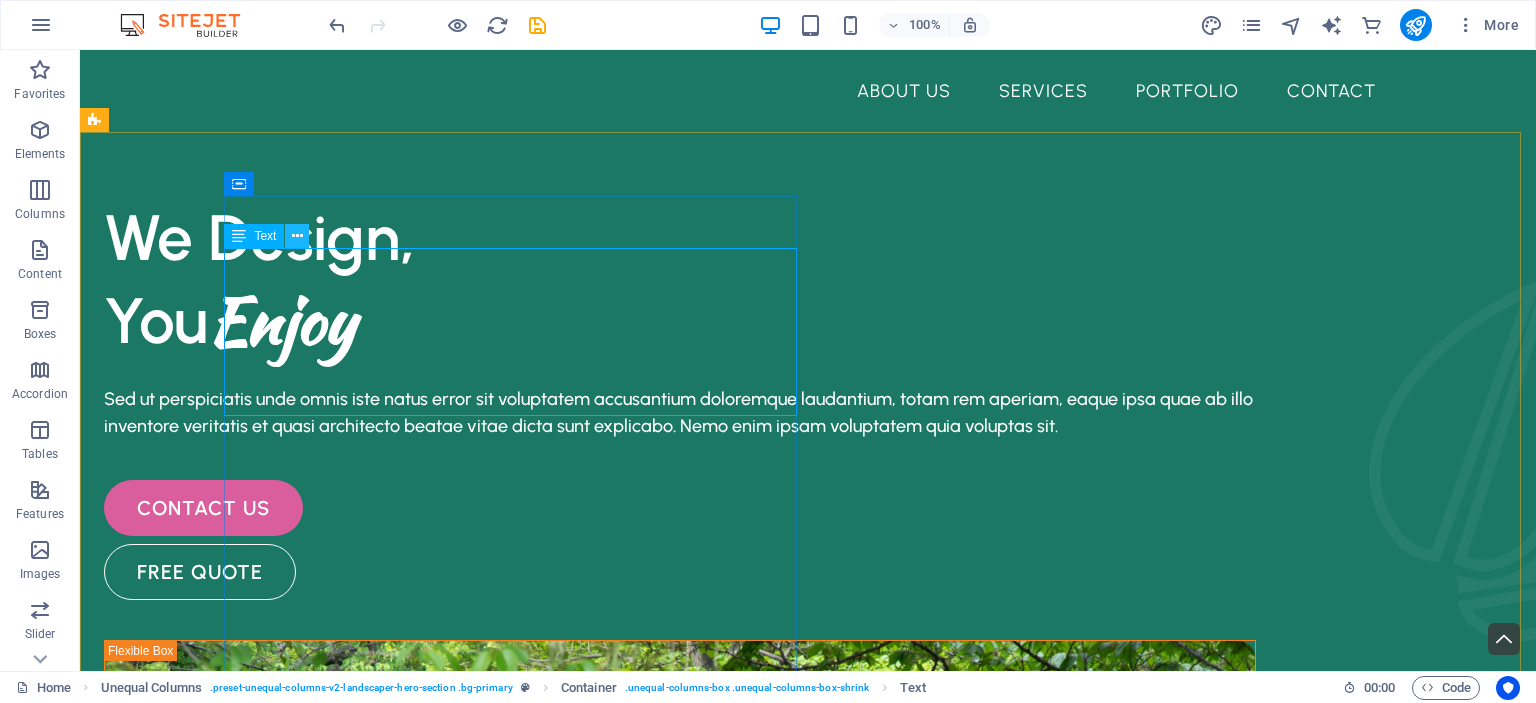 click at bounding box center [297, 236] 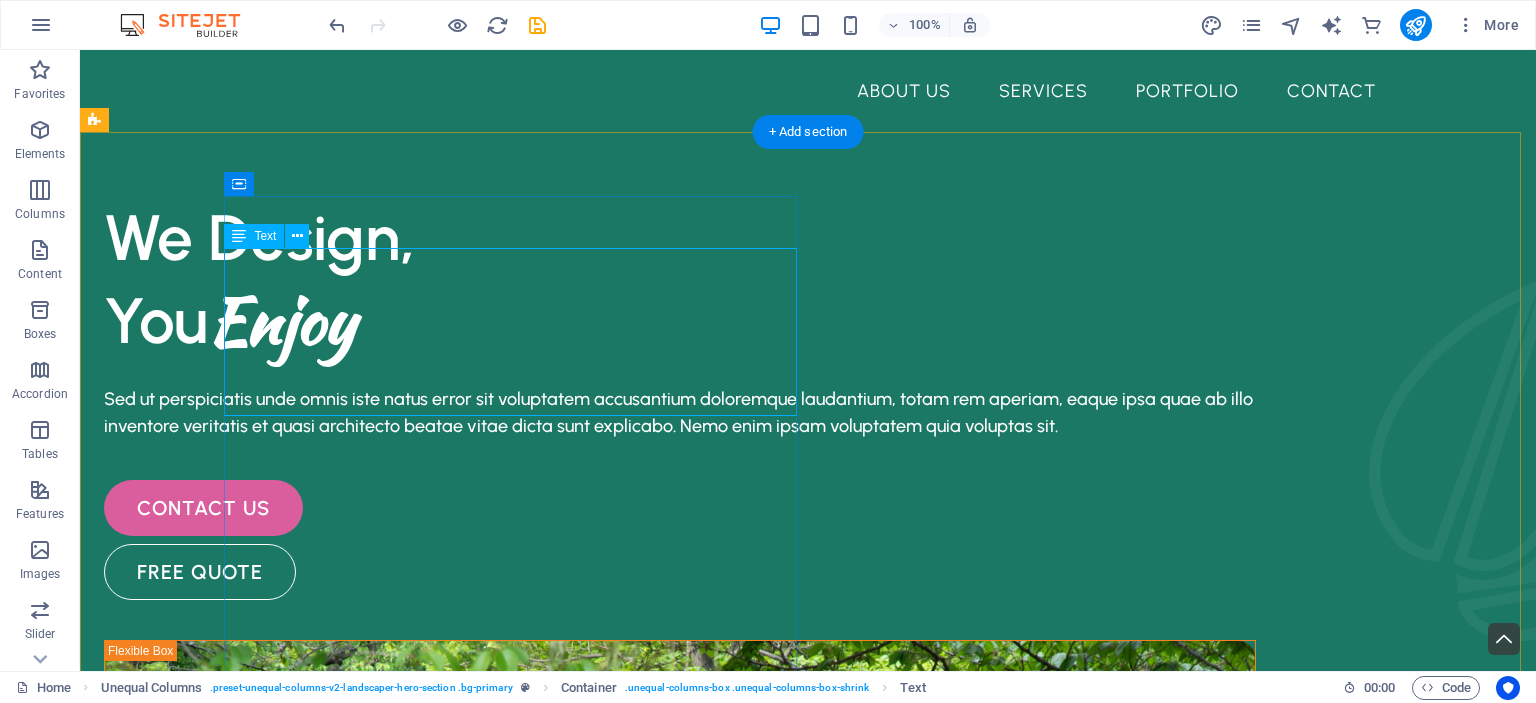 click on "We Design,  You  Enjoy" at bounding box center (680, 279) 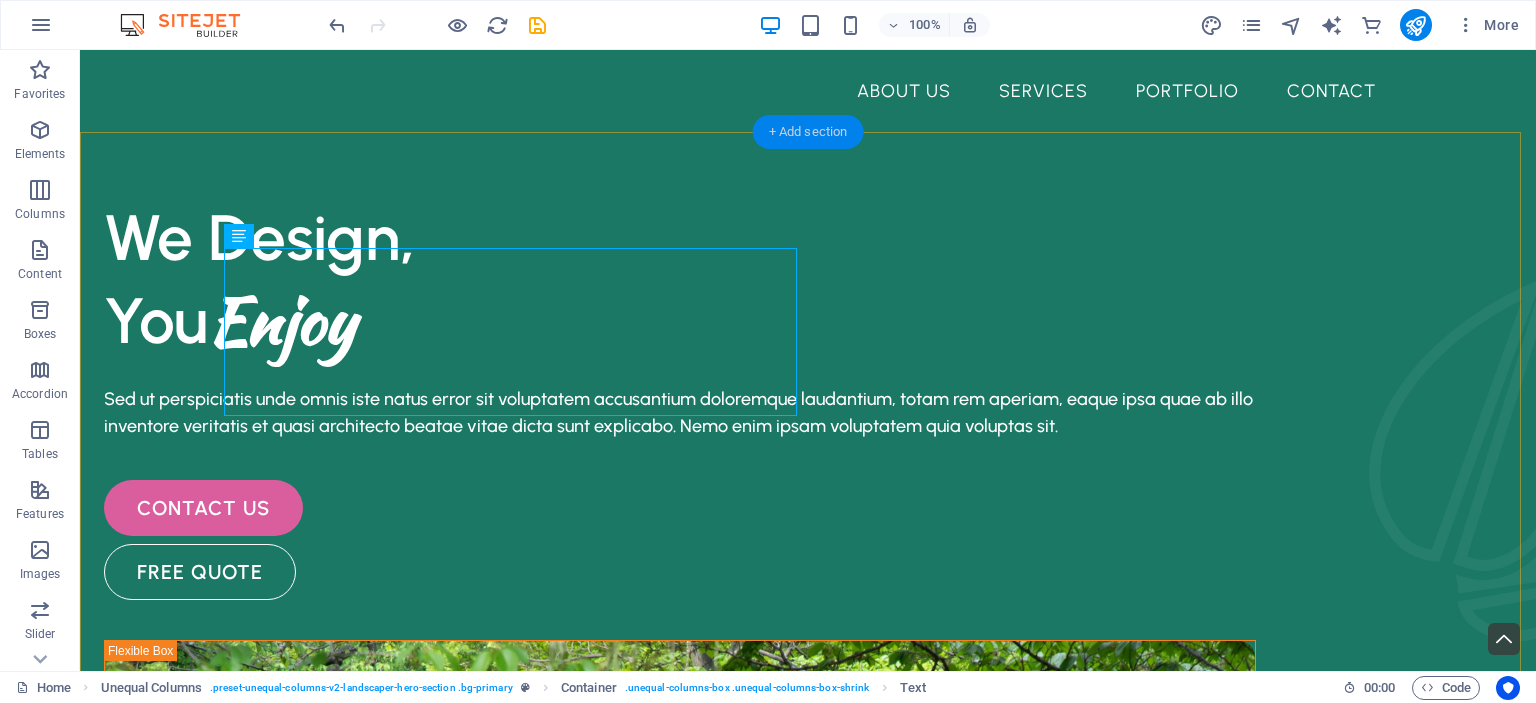 click on "+ Add section" at bounding box center [808, 132] 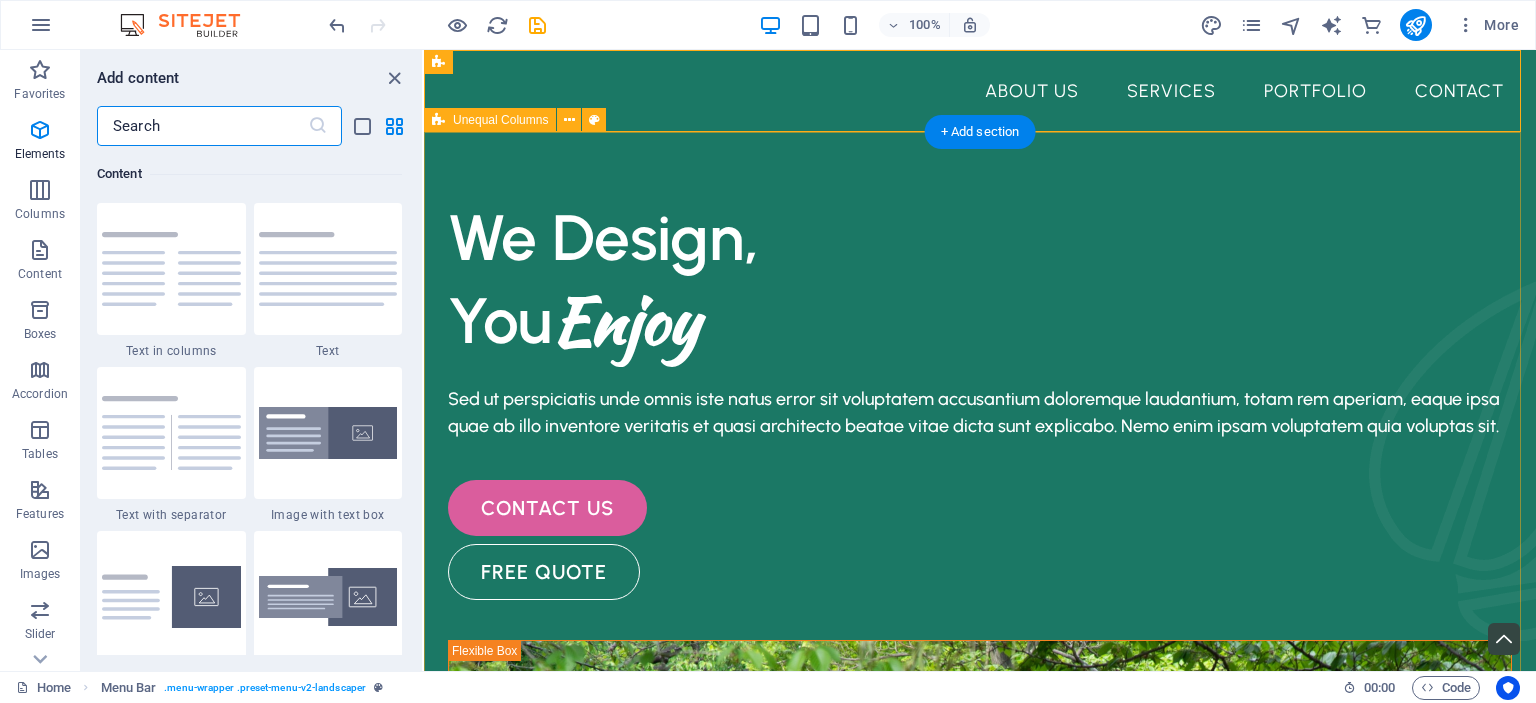 scroll, scrollTop: 3499, scrollLeft: 0, axis: vertical 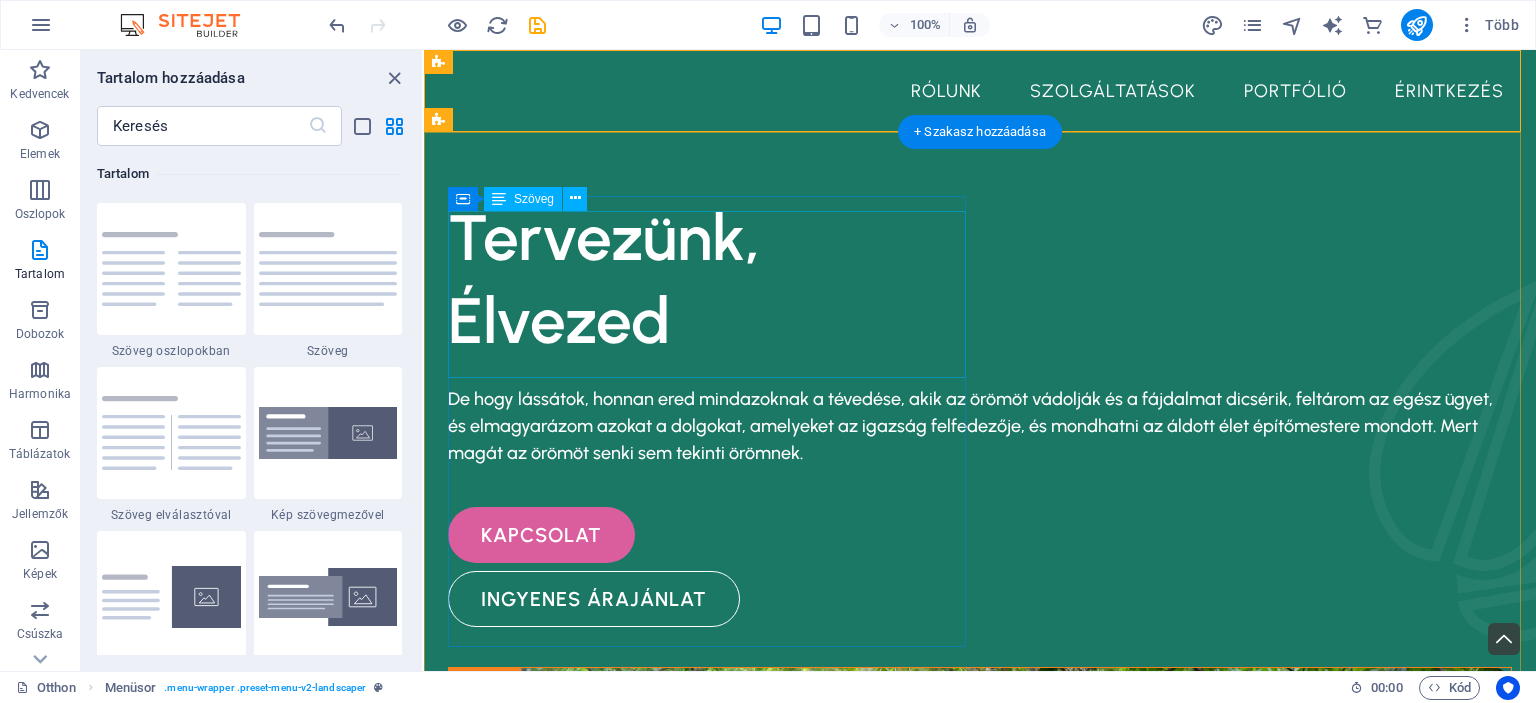 click on "Tervezünk,  Élvezed ​" at bounding box center [980, 279] 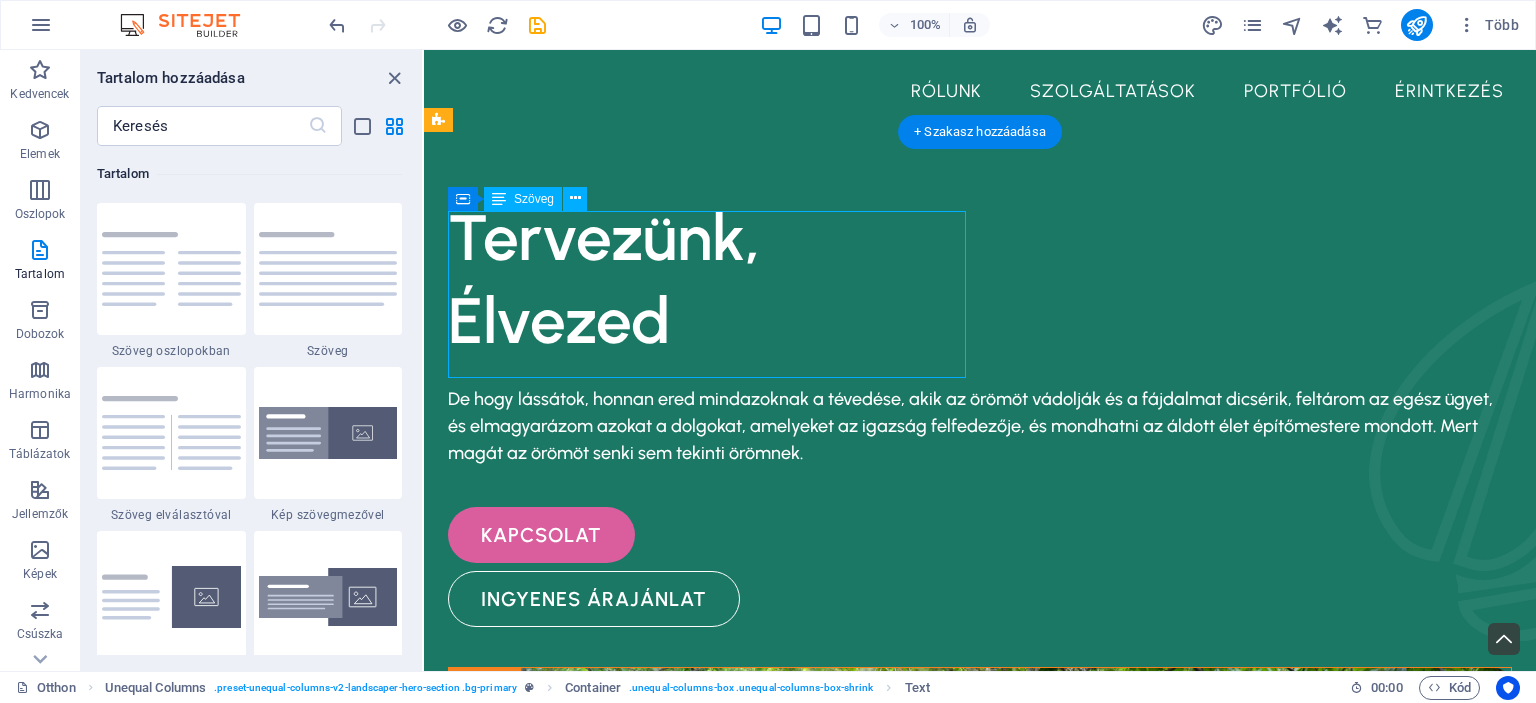 click on "Tervezünk,  Élvezed ​" at bounding box center (980, 279) 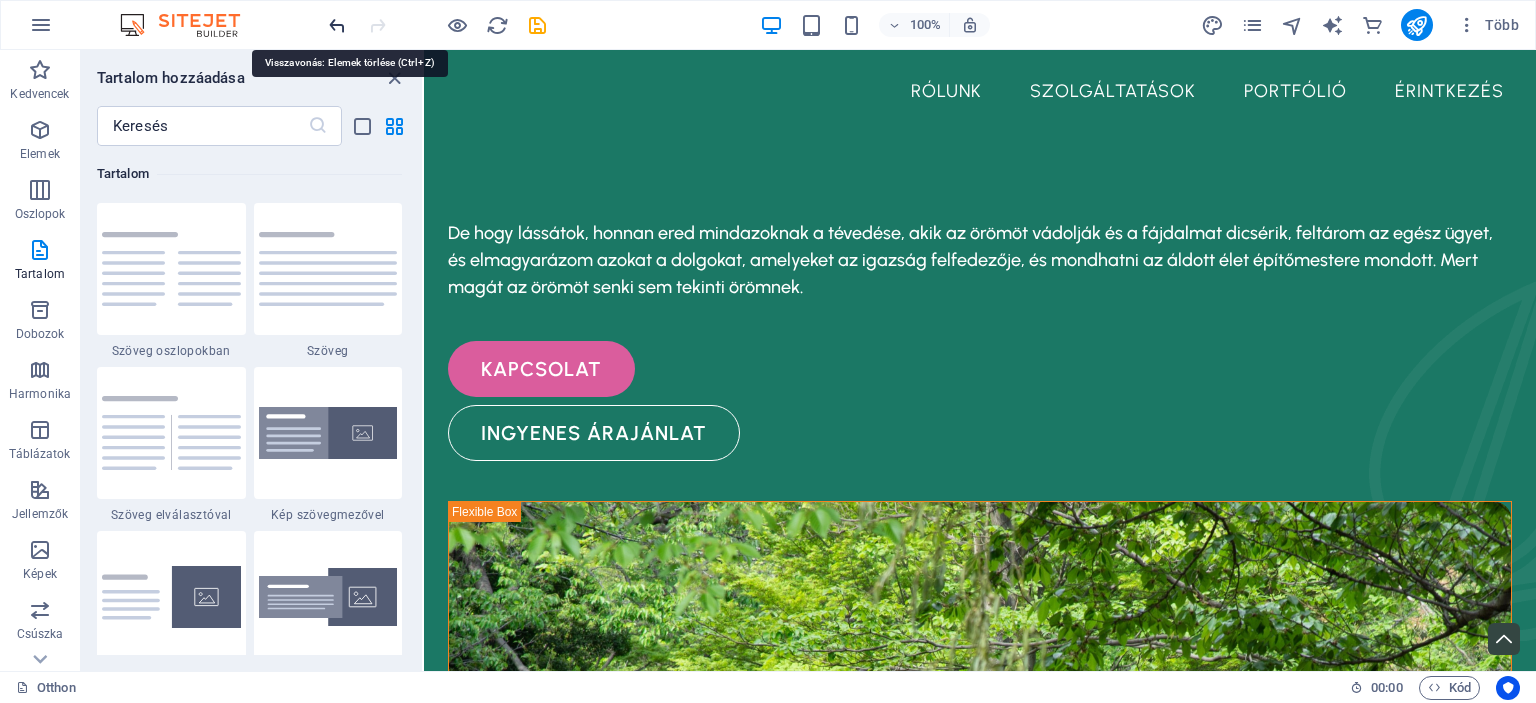 click at bounding box center [337, 25] 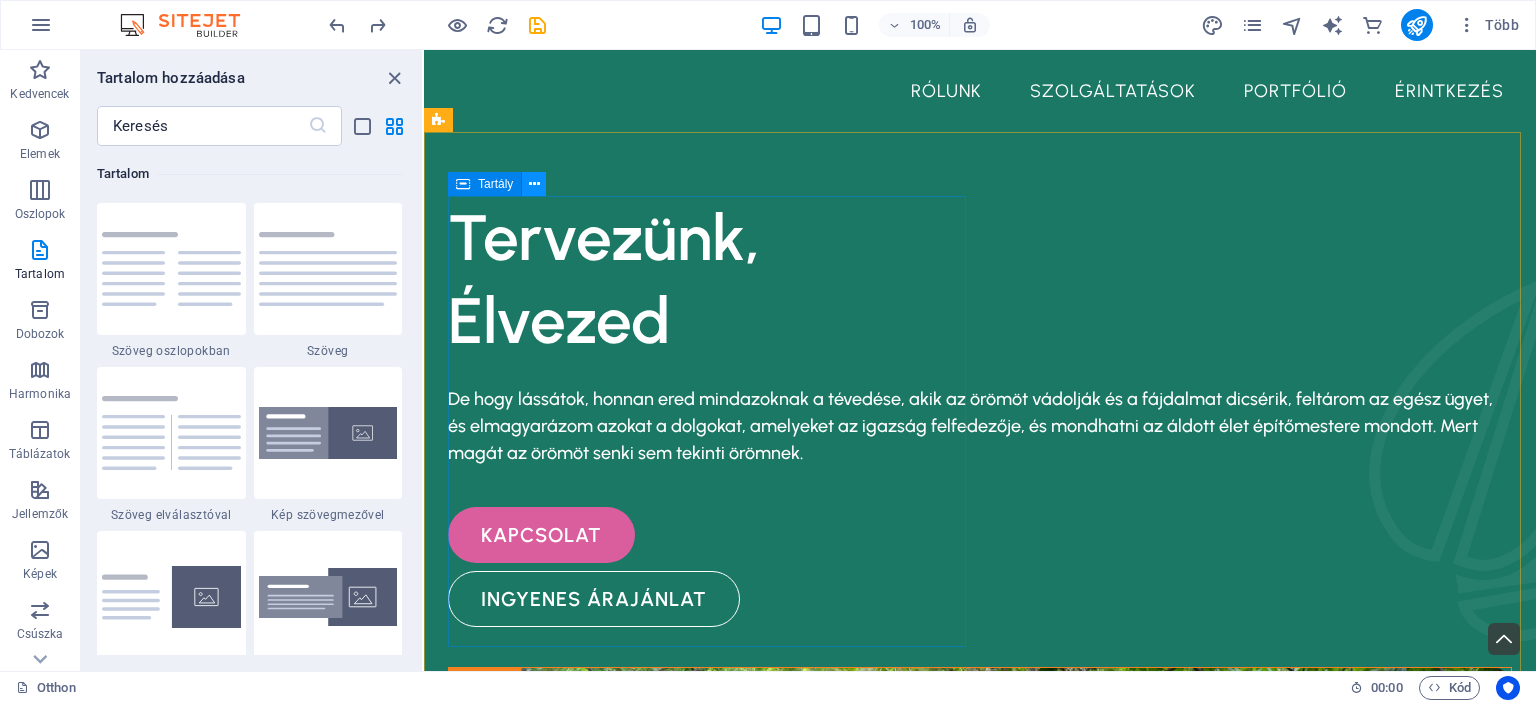 click at bounding box center (534, 184) 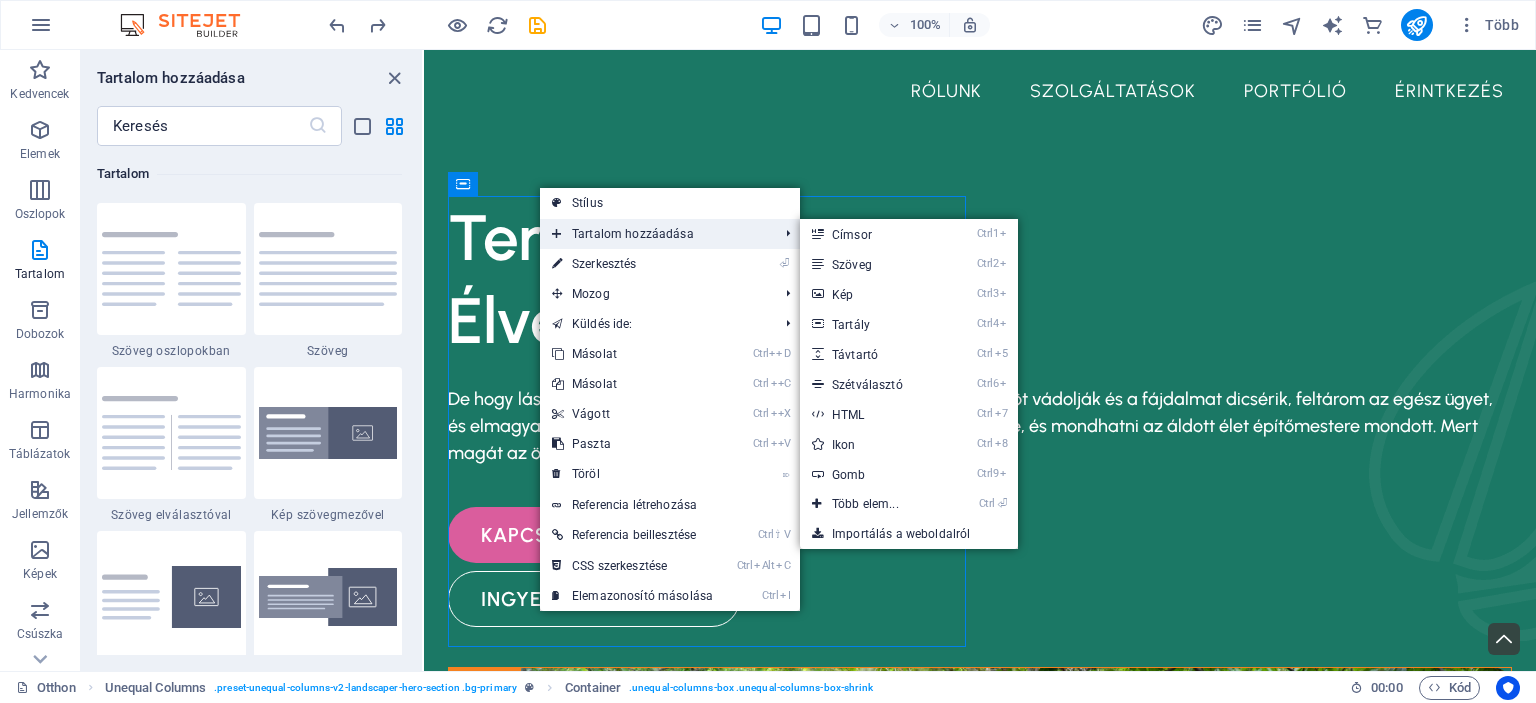 click on "Tartalom hozzáadása" at bounding box center [633, 234] 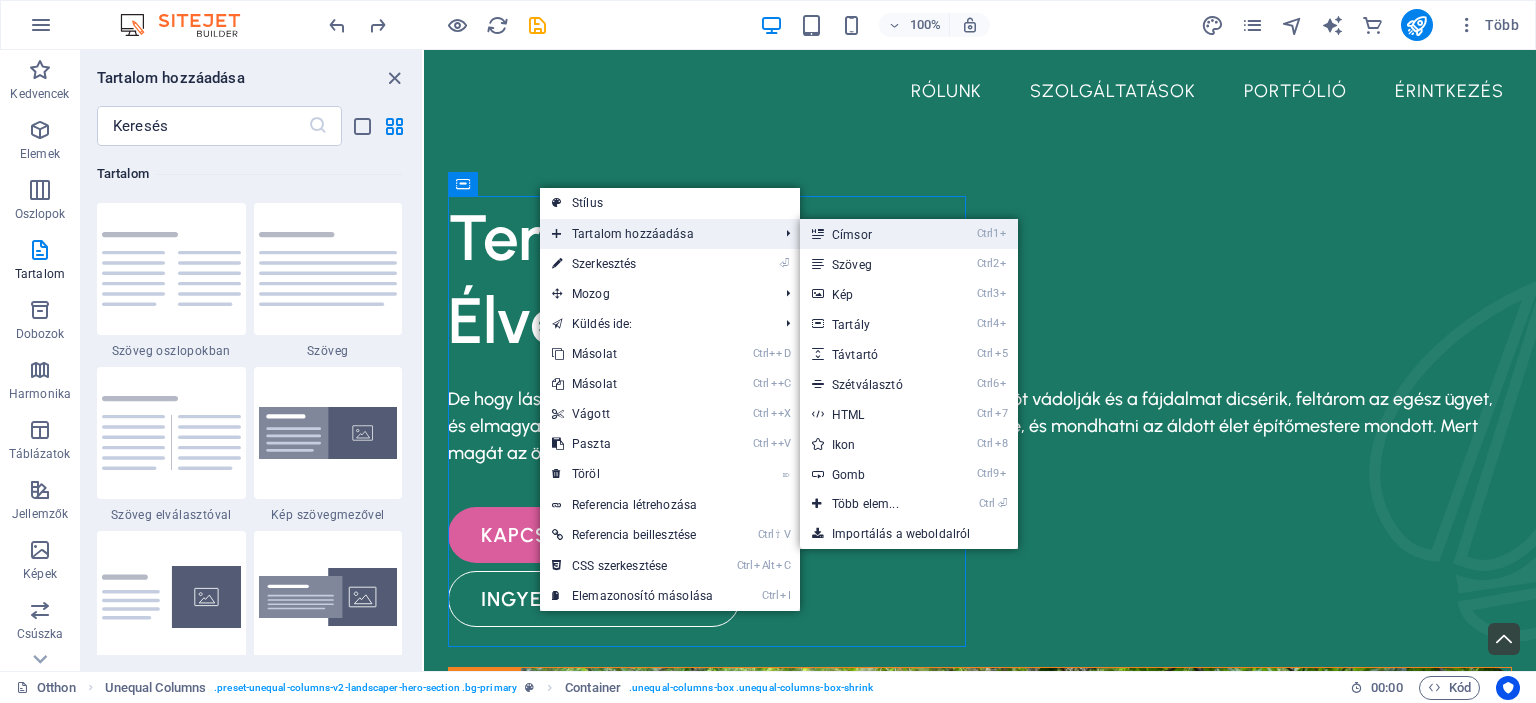 click on "Ctrl1 ​ Címsor" at bounding box center [871, 234] 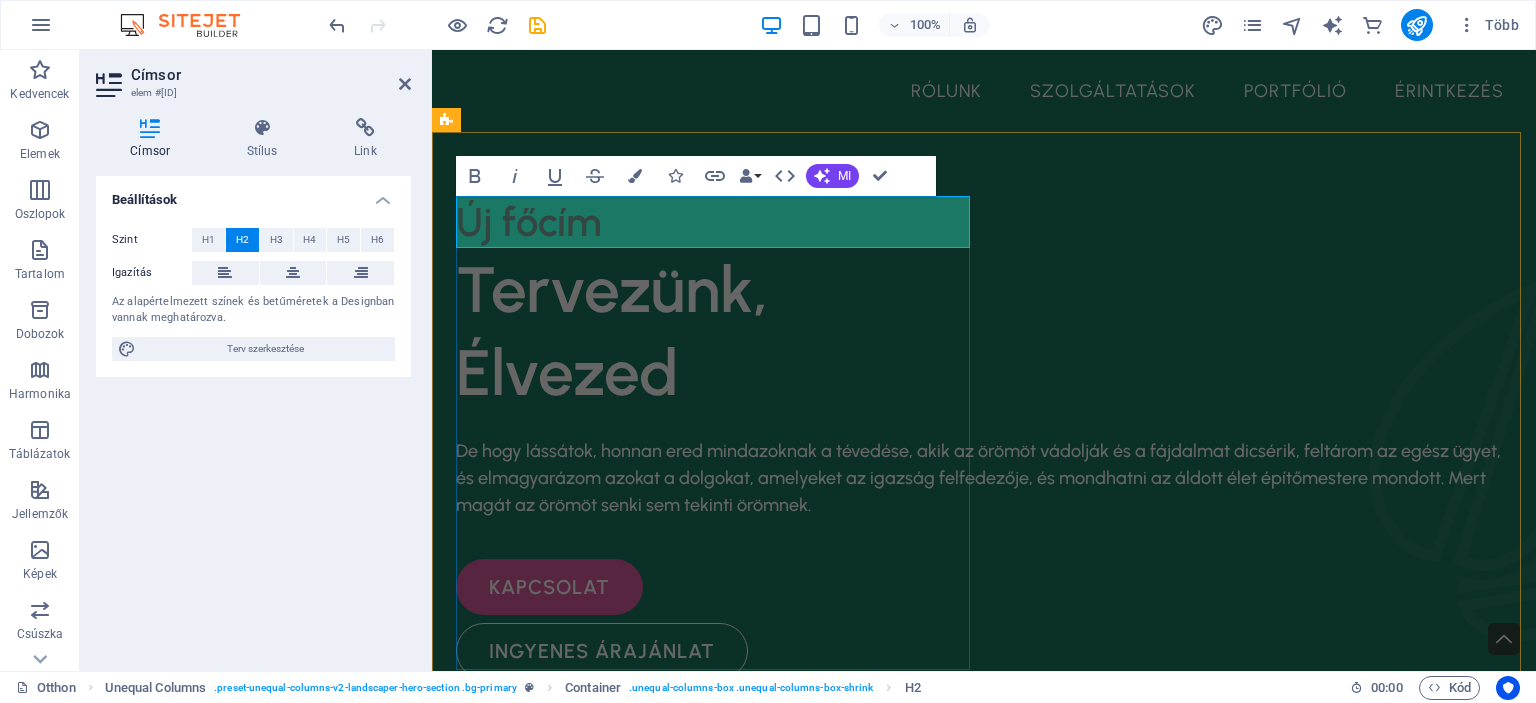 click on "Új főcím" at bounding box center [984, 222] 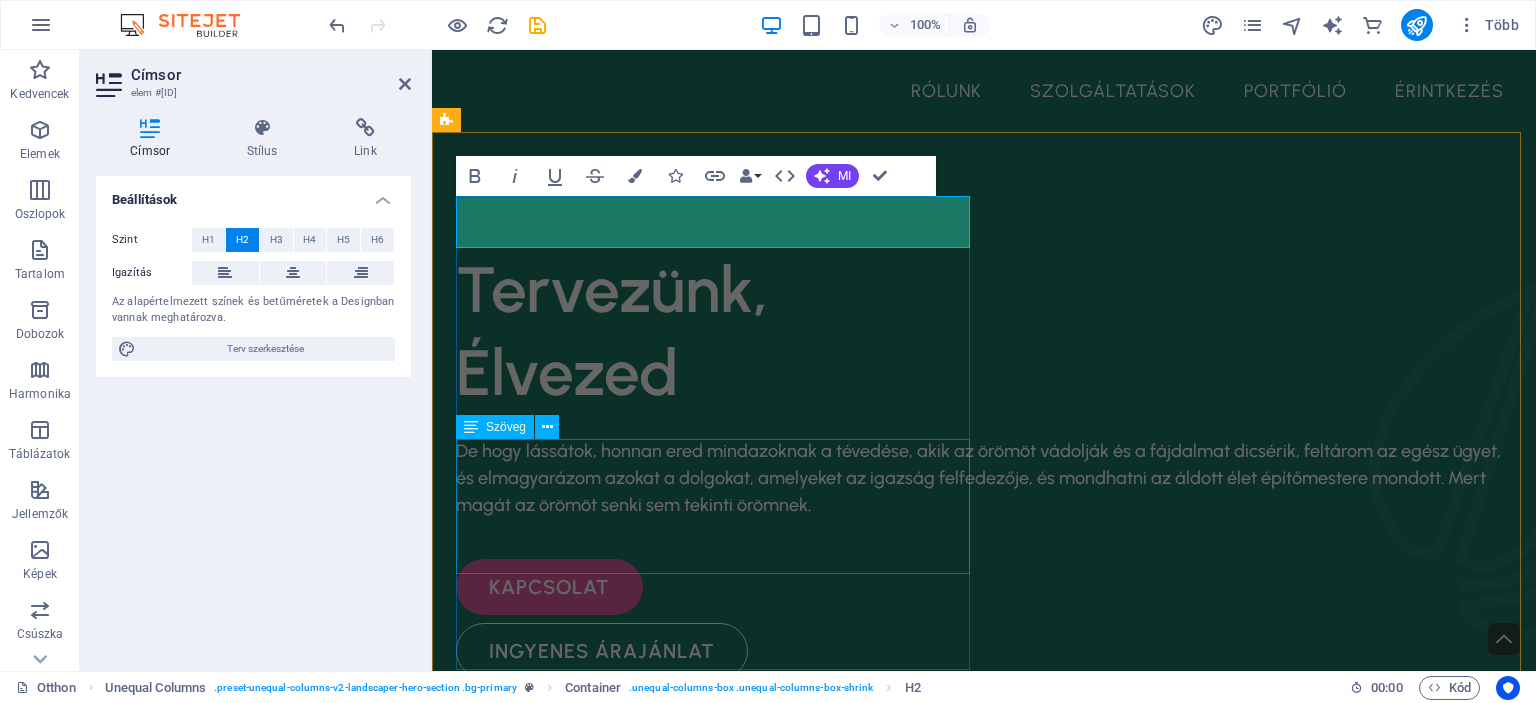 type 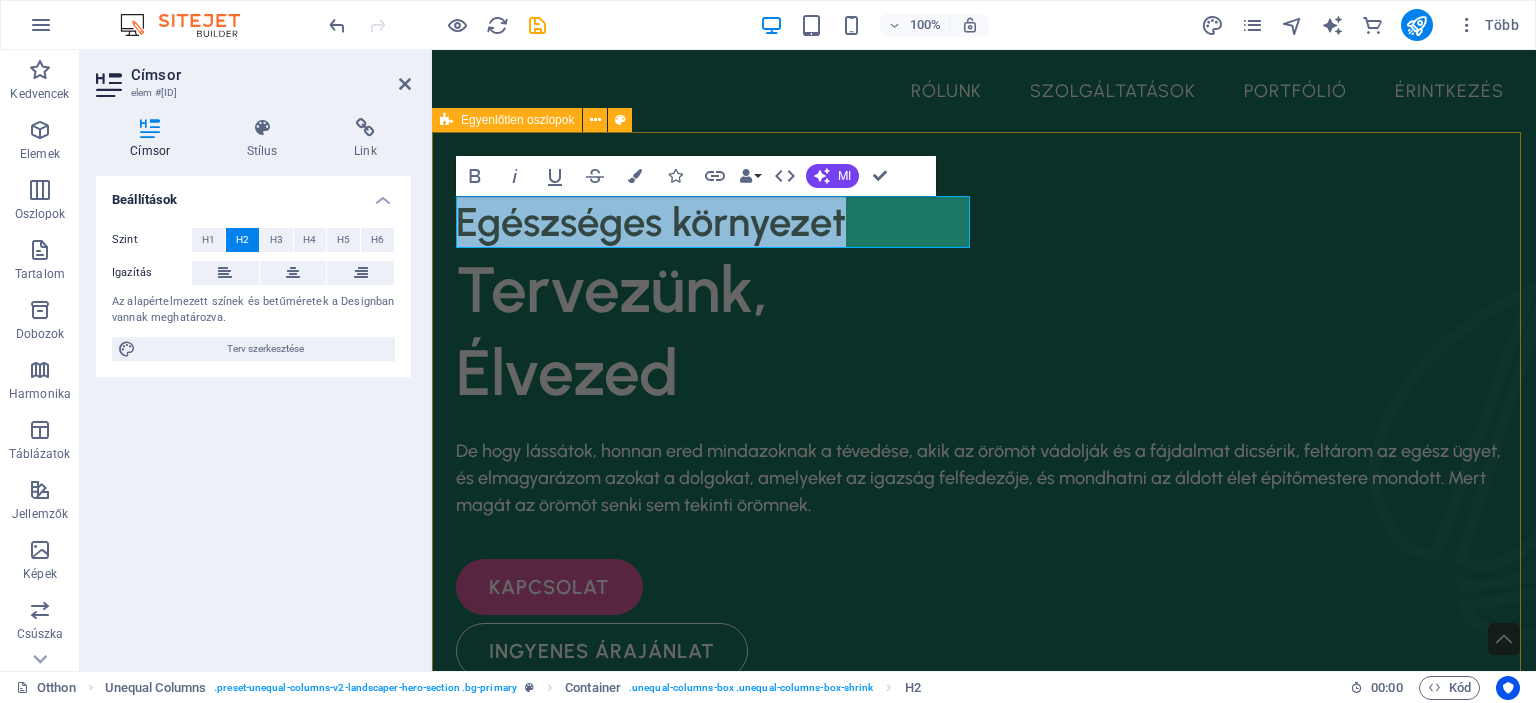 drag, startPoint x: 871, startPoint y: 216, endPoint x: 452, endPoint y: 206, distance: 419.11932 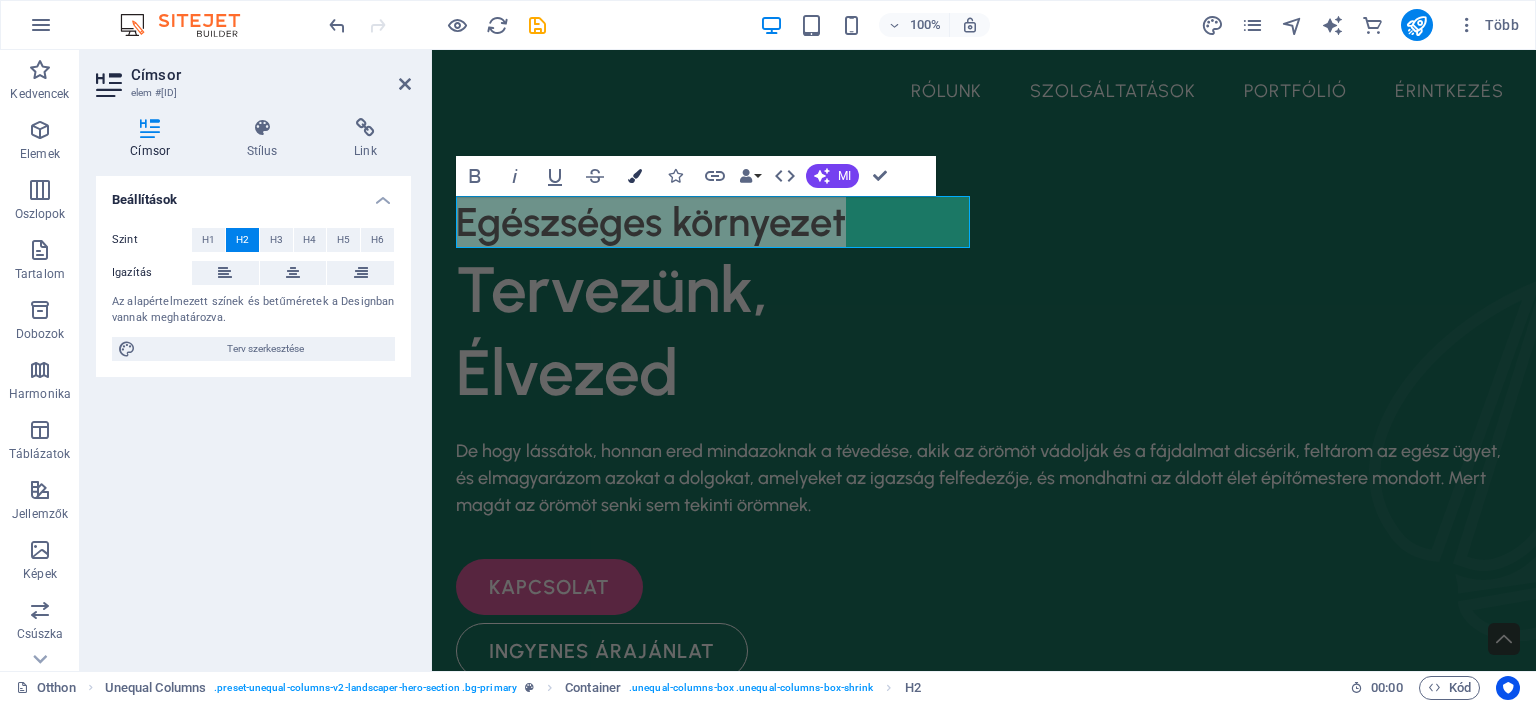 click at bounding box center (635, 176) 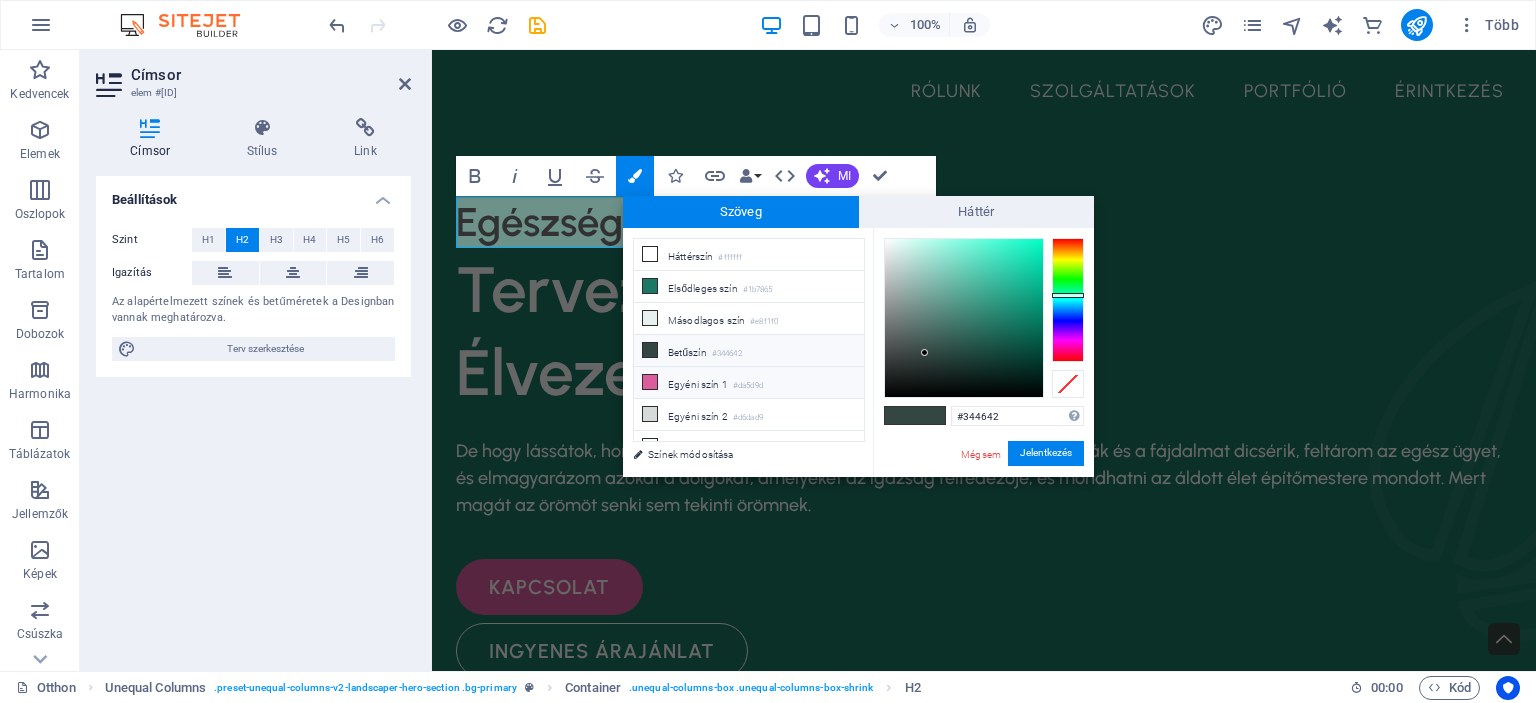 click on "Egyéni szín 1" at bounding box center [698, 384] 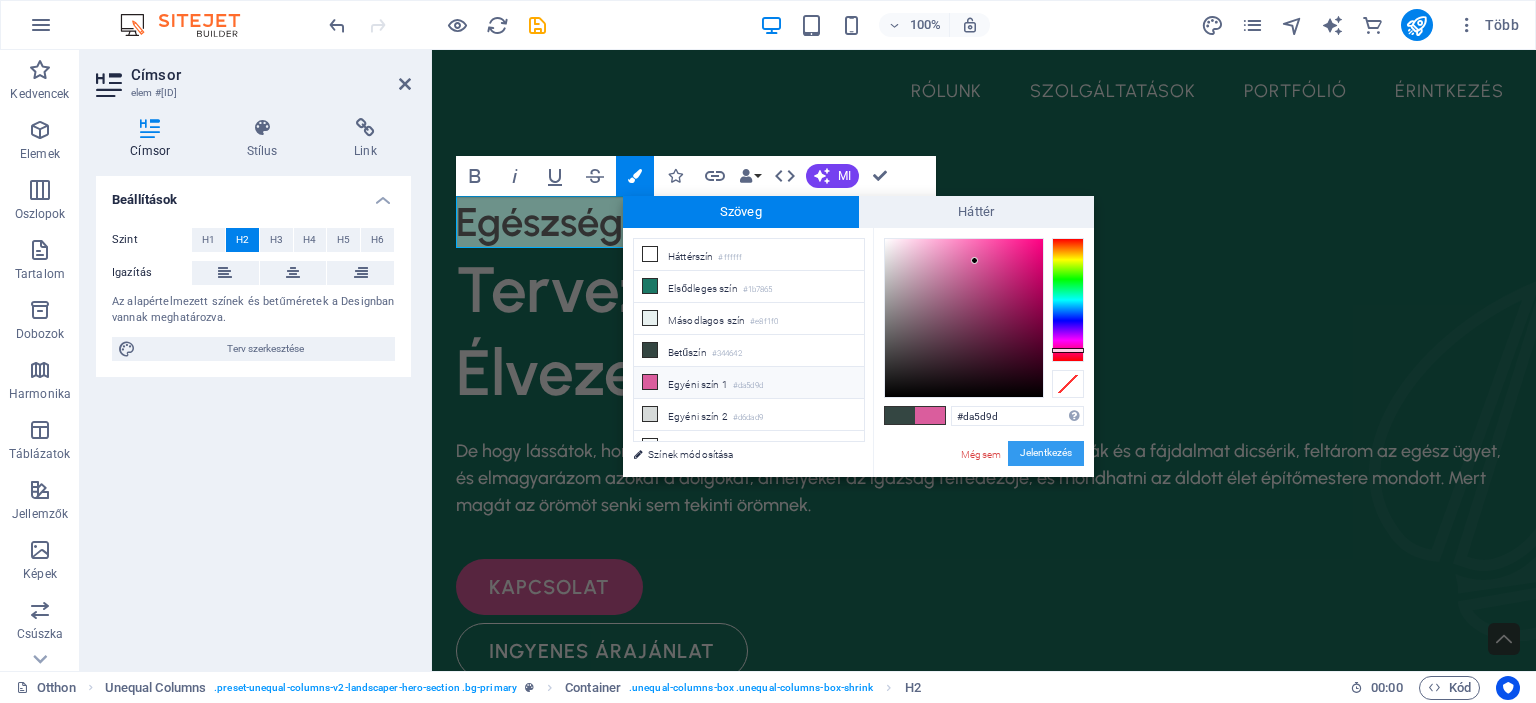 click on "Jelentkezés" at bounding box center [1046, 453] 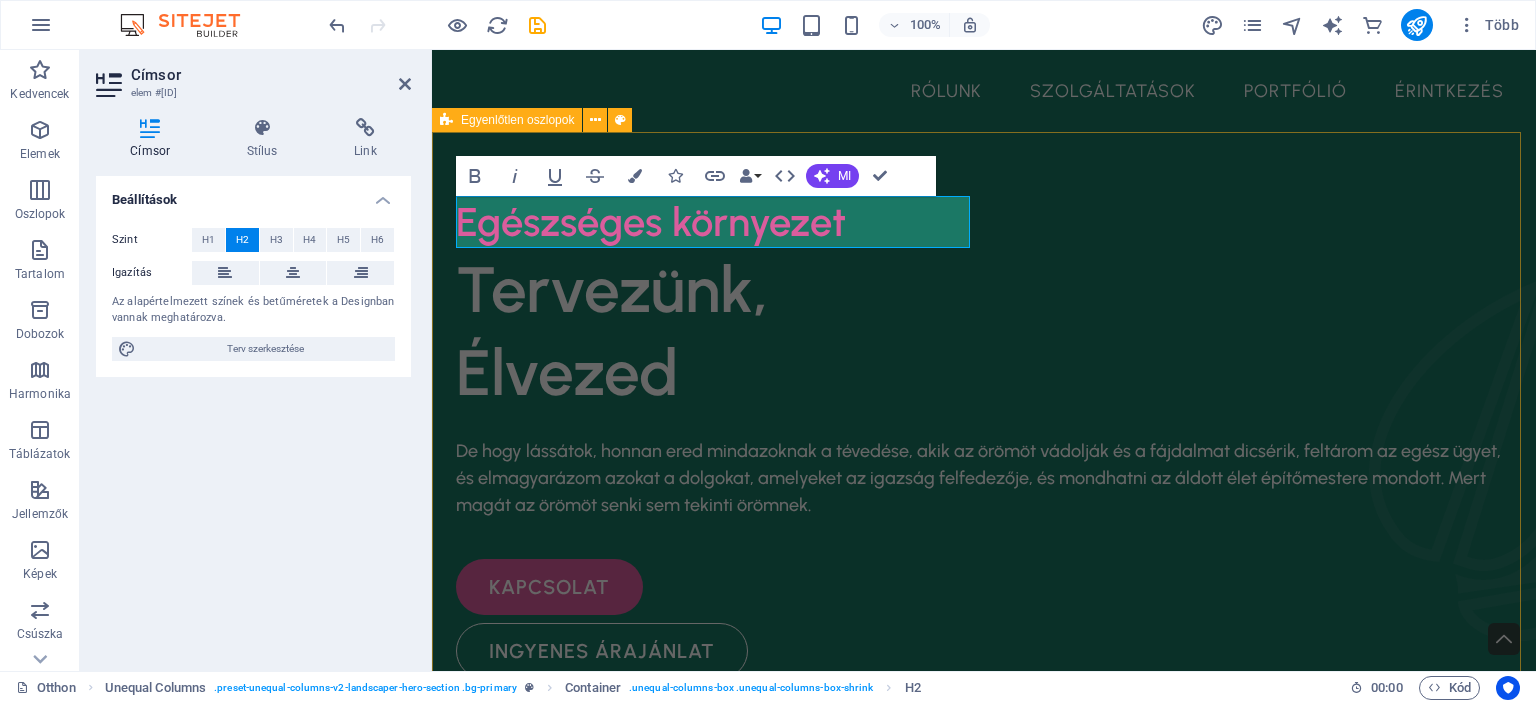 click on "Egészséges környezet Tervezünk,  Élvezed ​ De hogy lássátok, honnan ered mindazoknak a tévedése, akik az örömöt vádolják és a fájdalmat dicsérik, feltárom az egész ügyet, és elmagyarázom azokat a dolgokat, amelyeket az igazság felfedezője, és mondhatni az áldott élet építőmestere mondott. Mert magát az örömöt senki sem tekinti örömnek. Kapcsolat ingyenes árajánlat" at bounding box center [984, 1088] 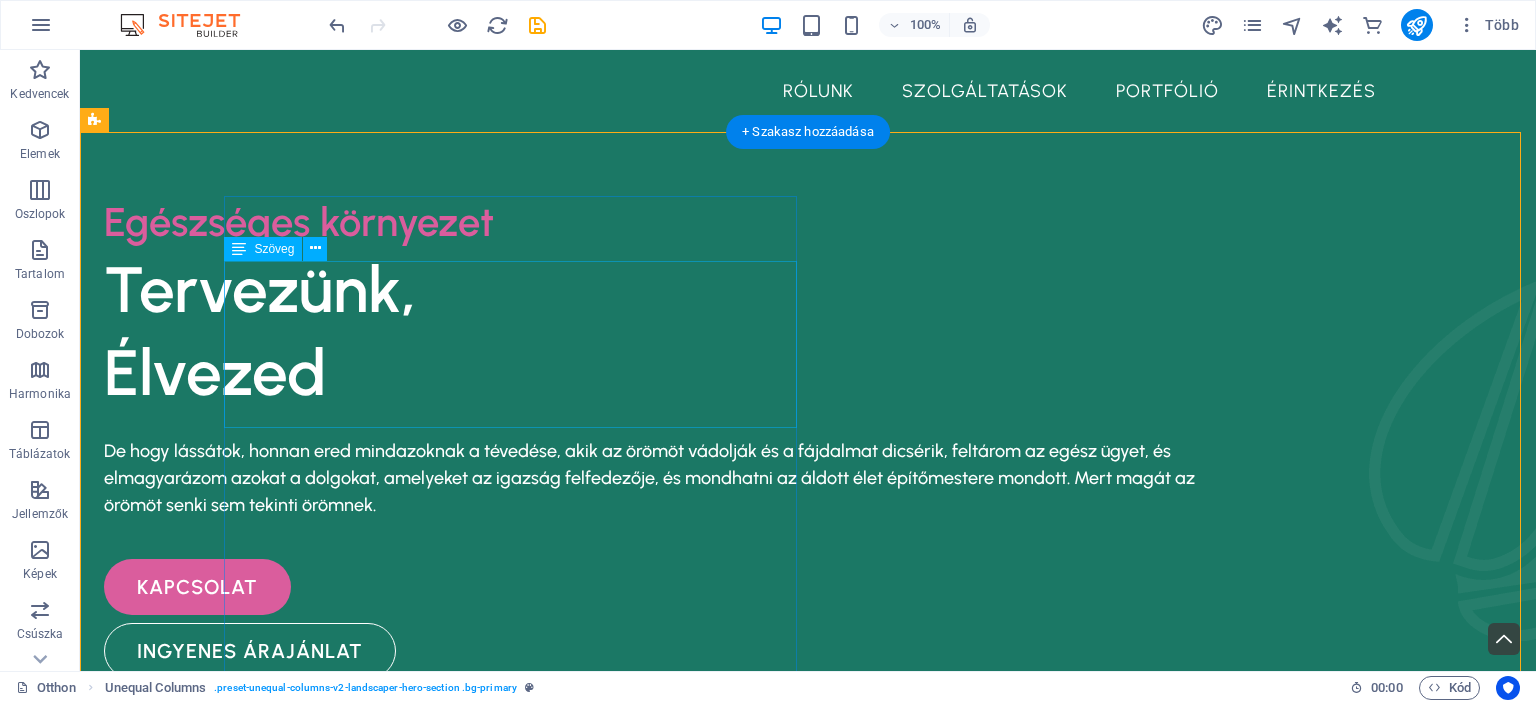 click on "Tervezünk,  Élvezed ​" at bounding box center [680, 331] 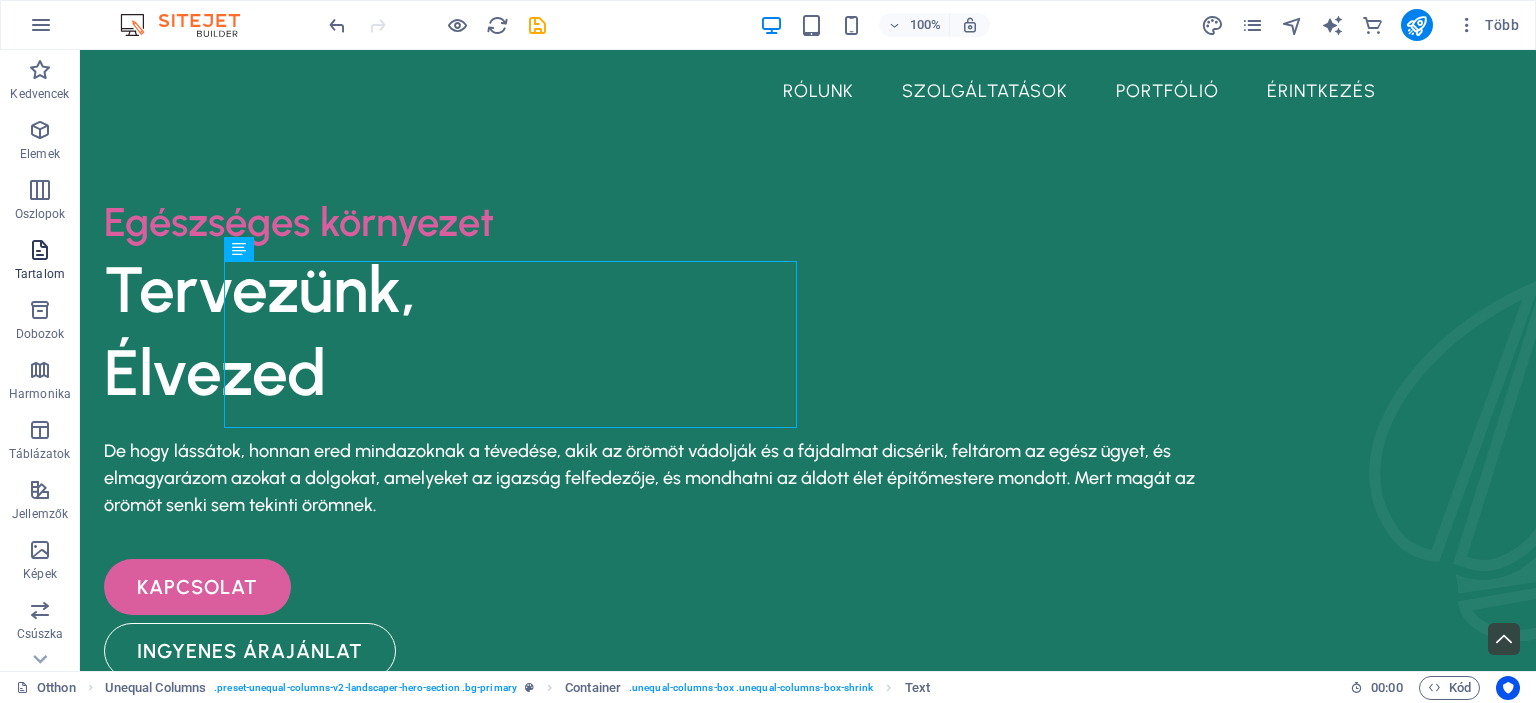 click at bounding box center [40, 250] 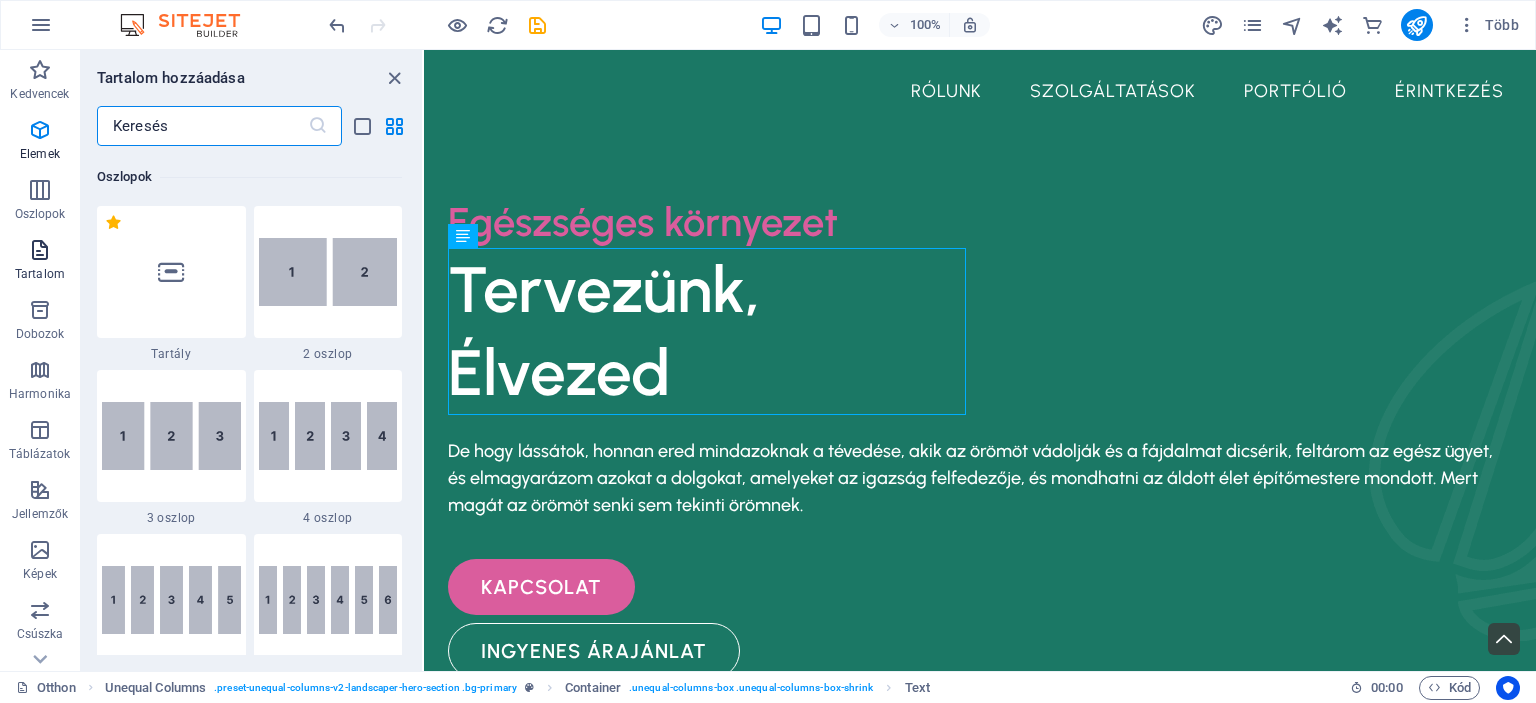 scroll, scrollTop: 3499, scrollLeft: 0, axis: vertical 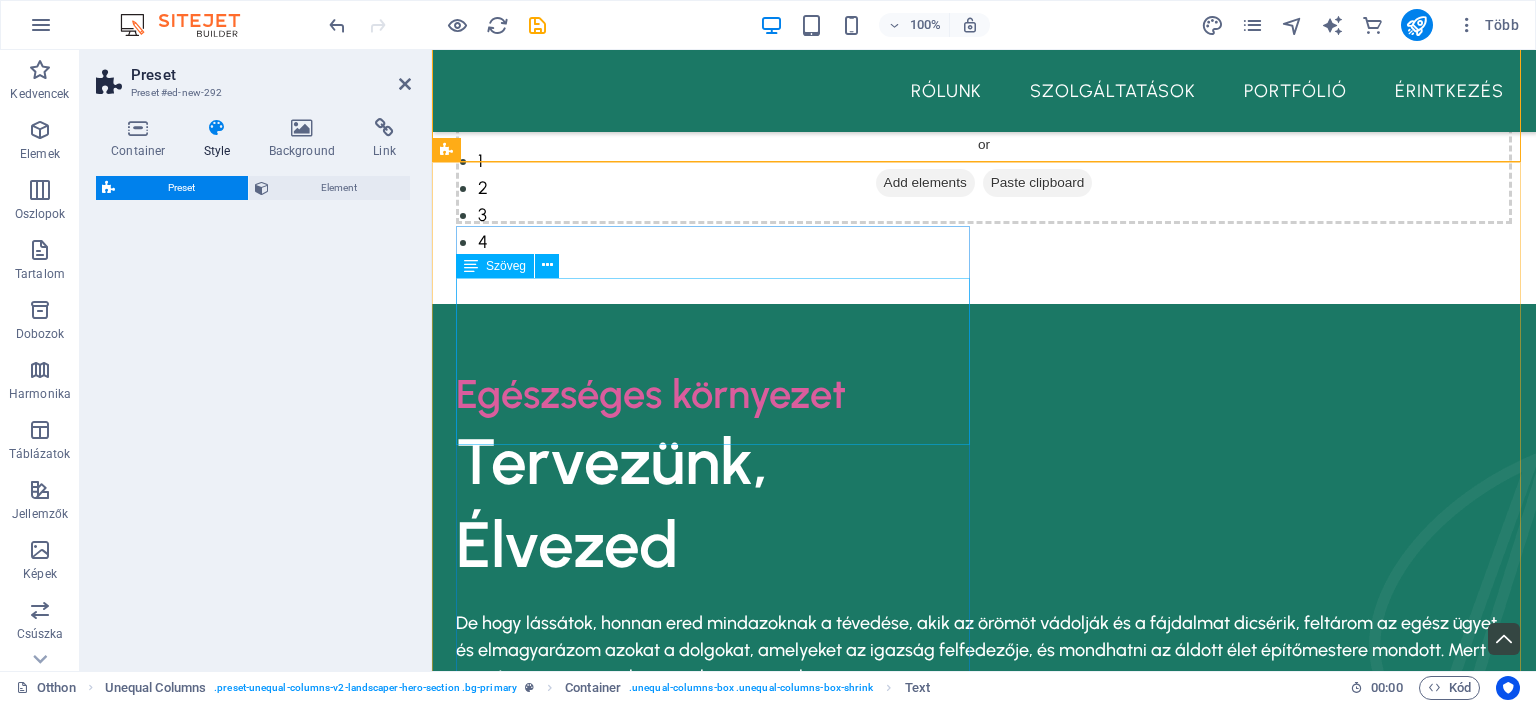 select on "rem" 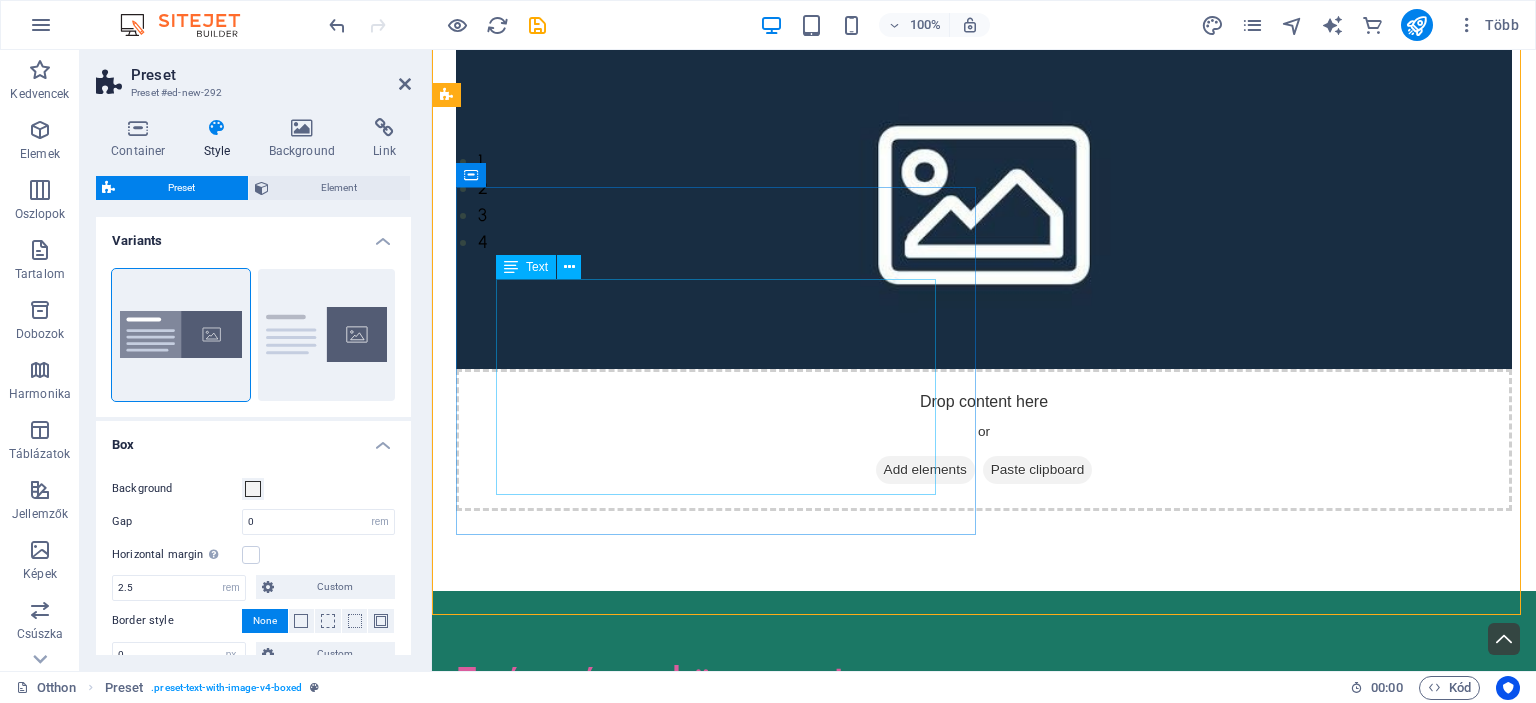 scroll, scrollTop: 24, scrollLeft: 0, axis: vertical 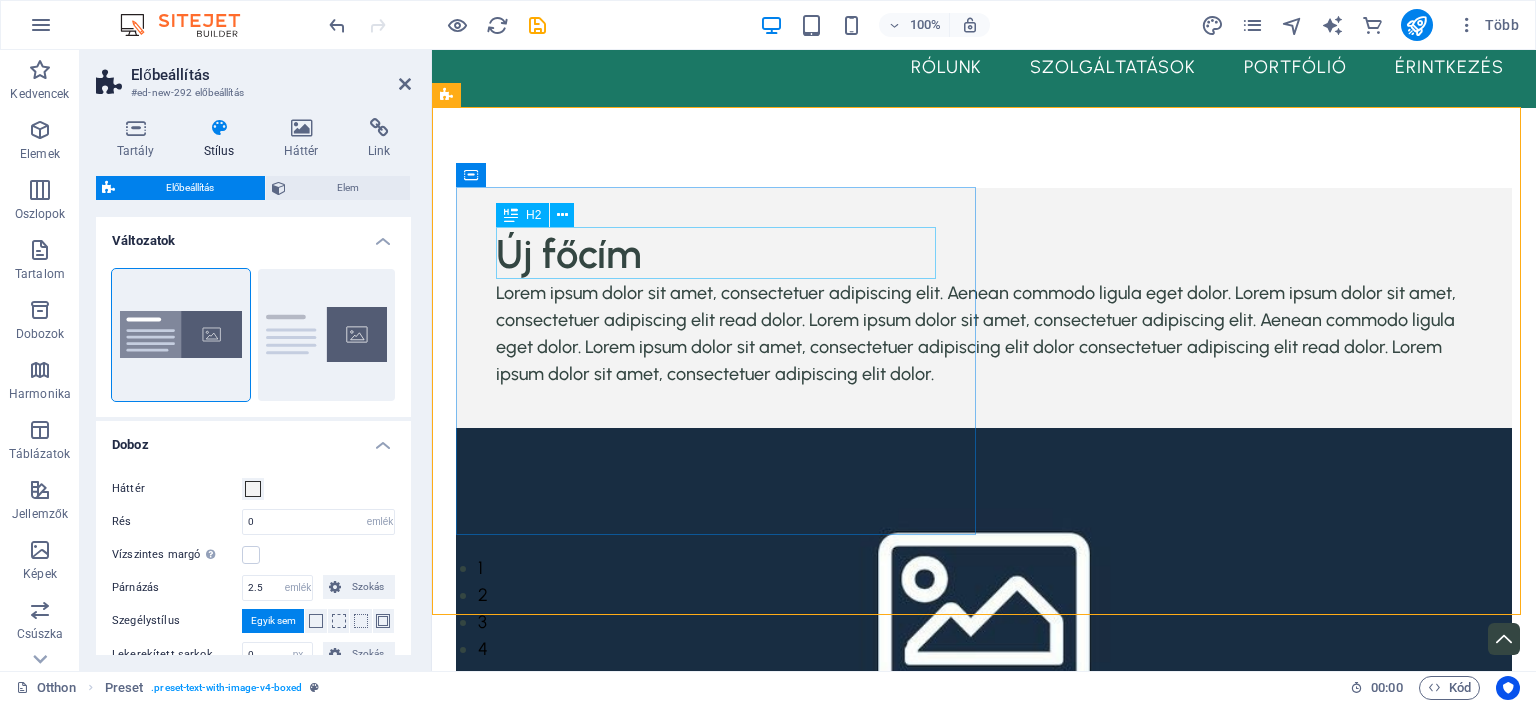 click on "Új főcím" at bounding box center [984, 254] 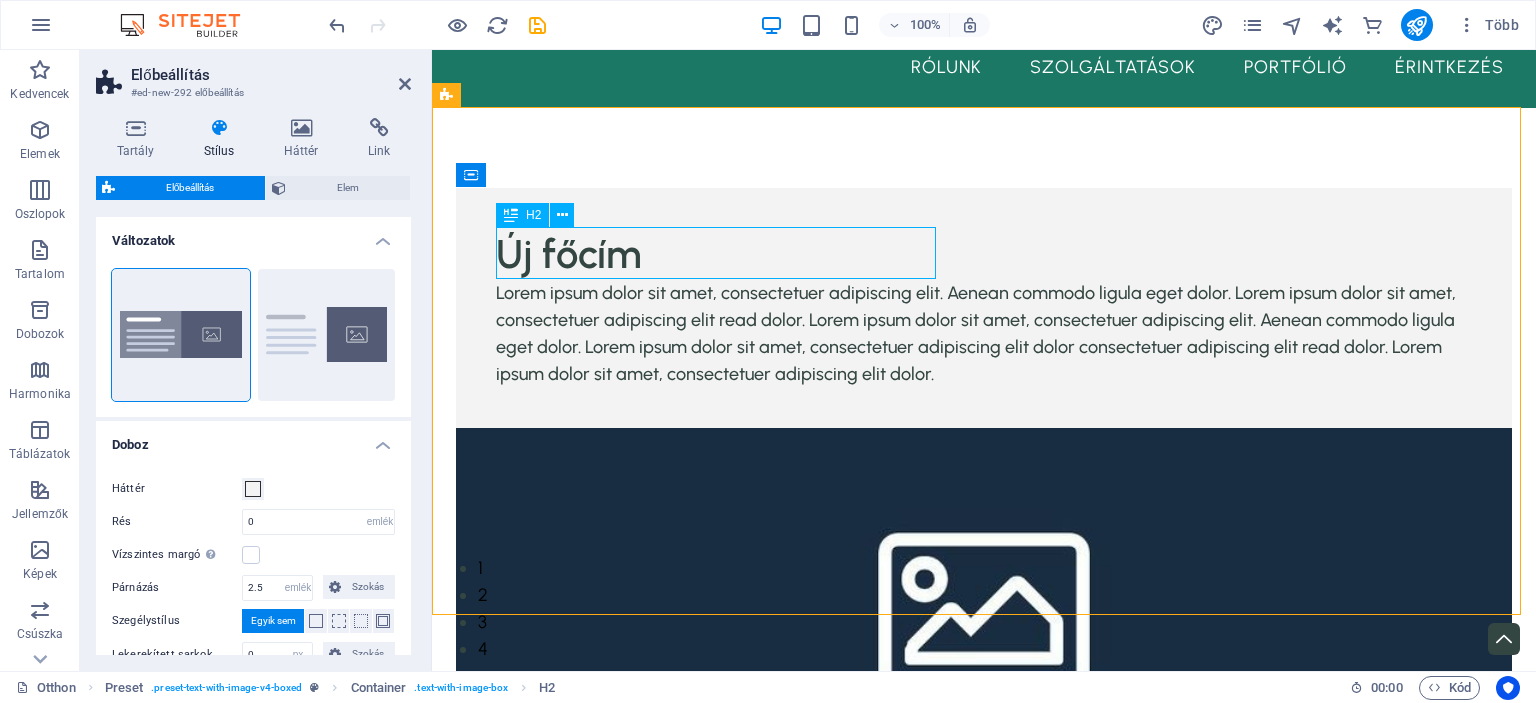 click on "Új főcím" at bounding box center (984, 254) 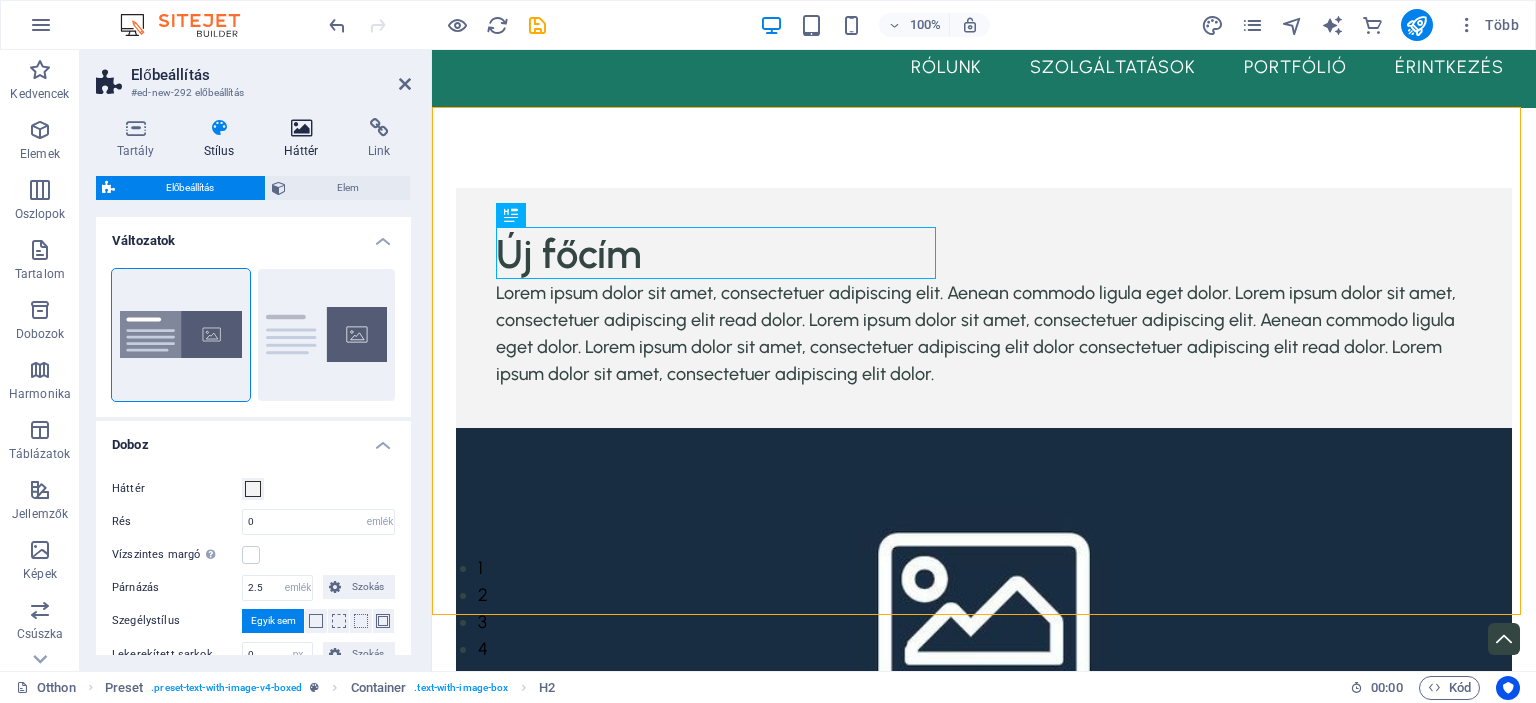click at bounding box center (301, 128) 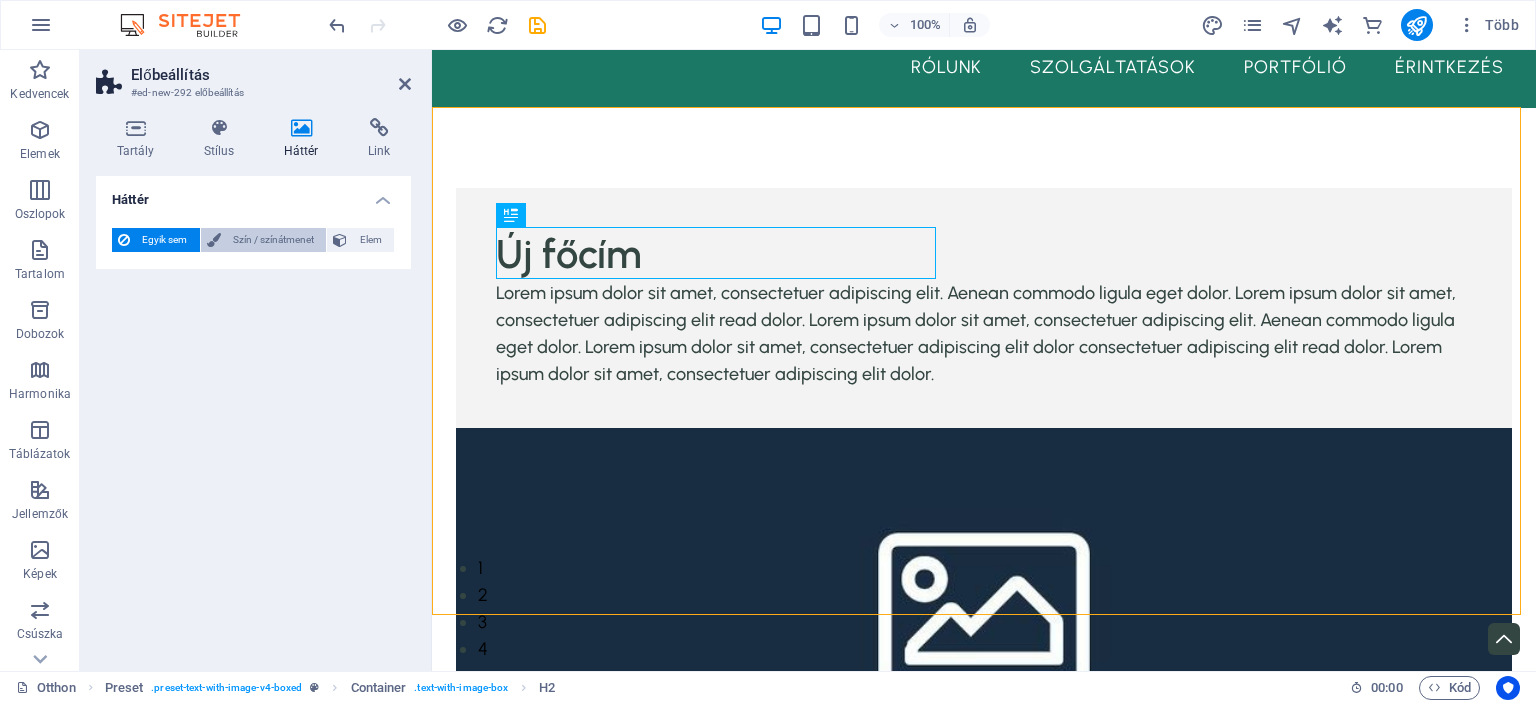click on "Szín / színátmenet" at bounding box center [273, 239] 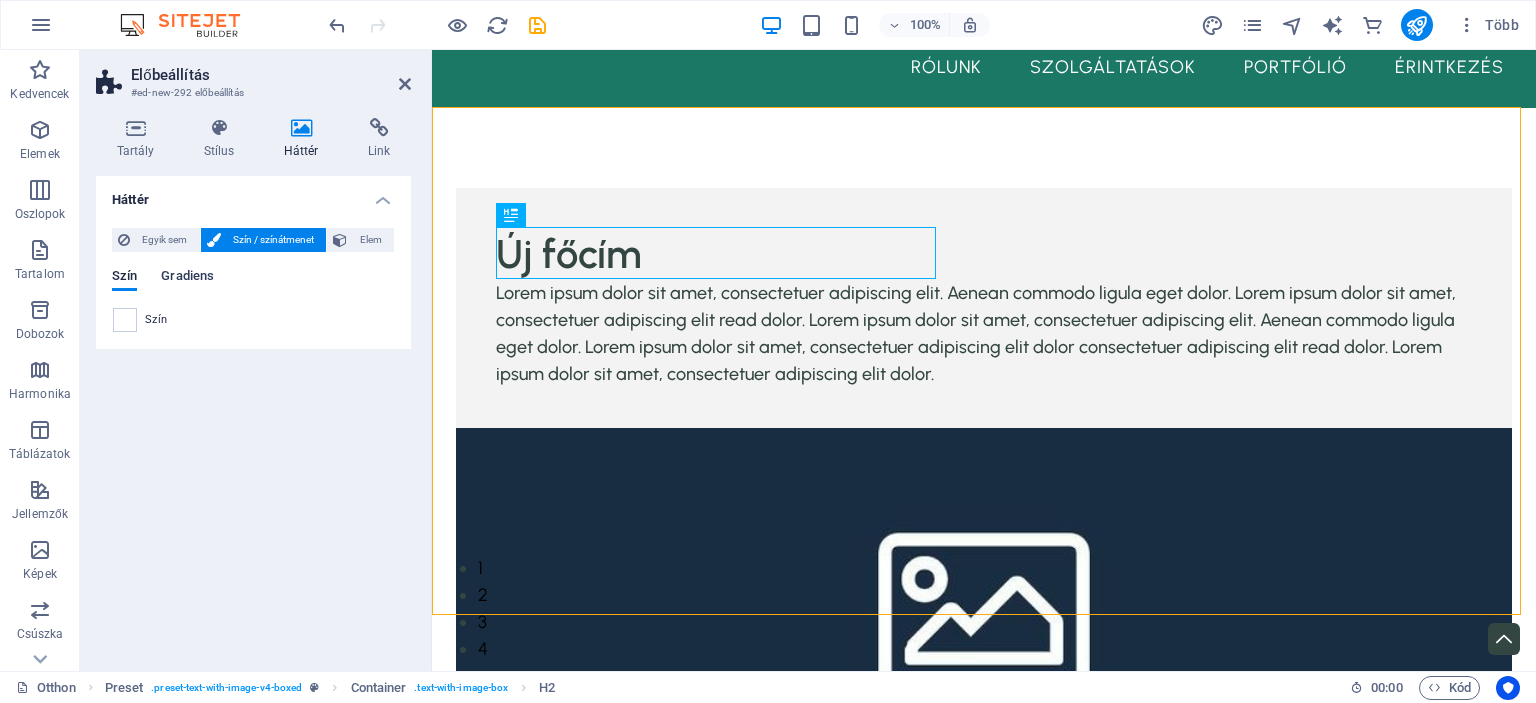 click on "Gradiens" at bounding box center [187, 275] 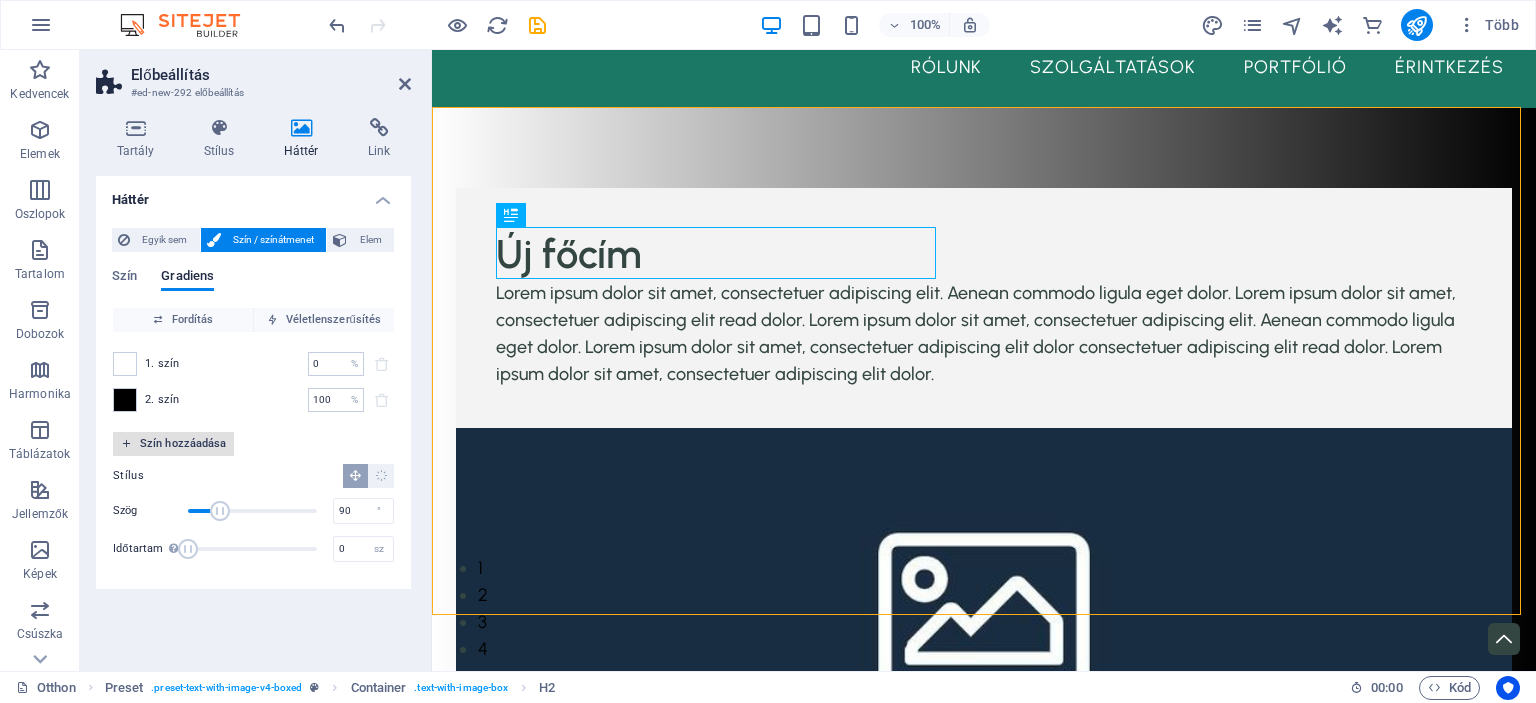 click on "Szín hozzáadása" at bounding box center [183, 443] 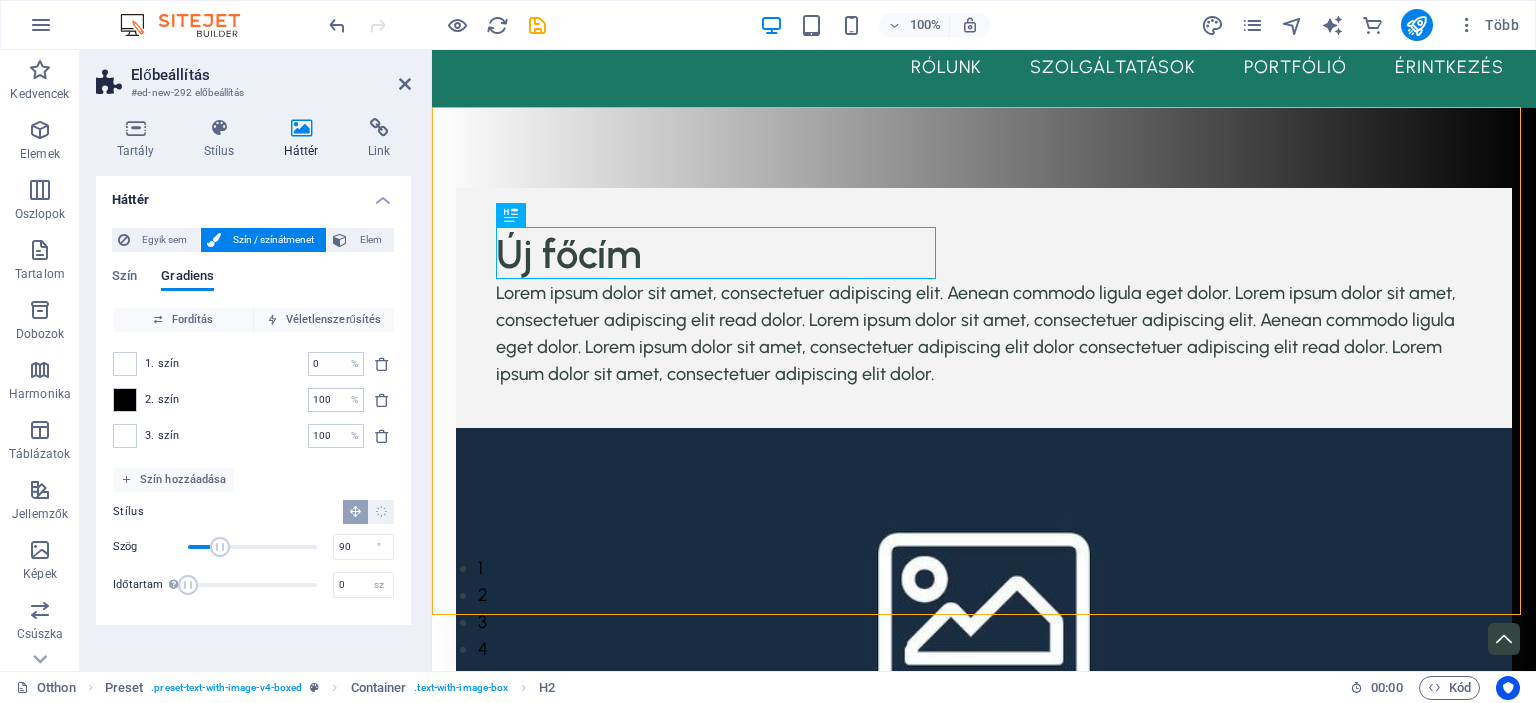 click at bounding box center [301, 128] 